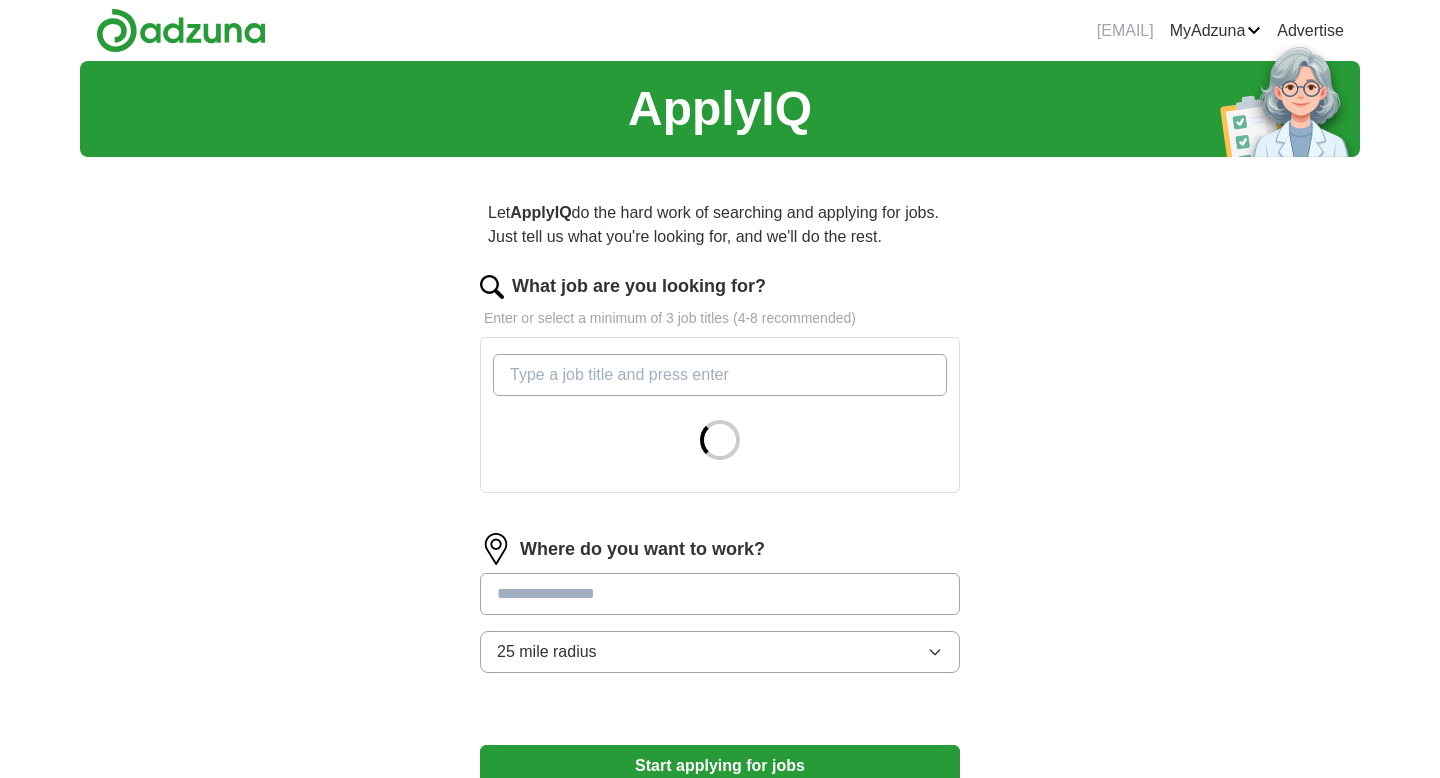 scroll, scrollTop: 0, scrollLeft: 0, axis: both 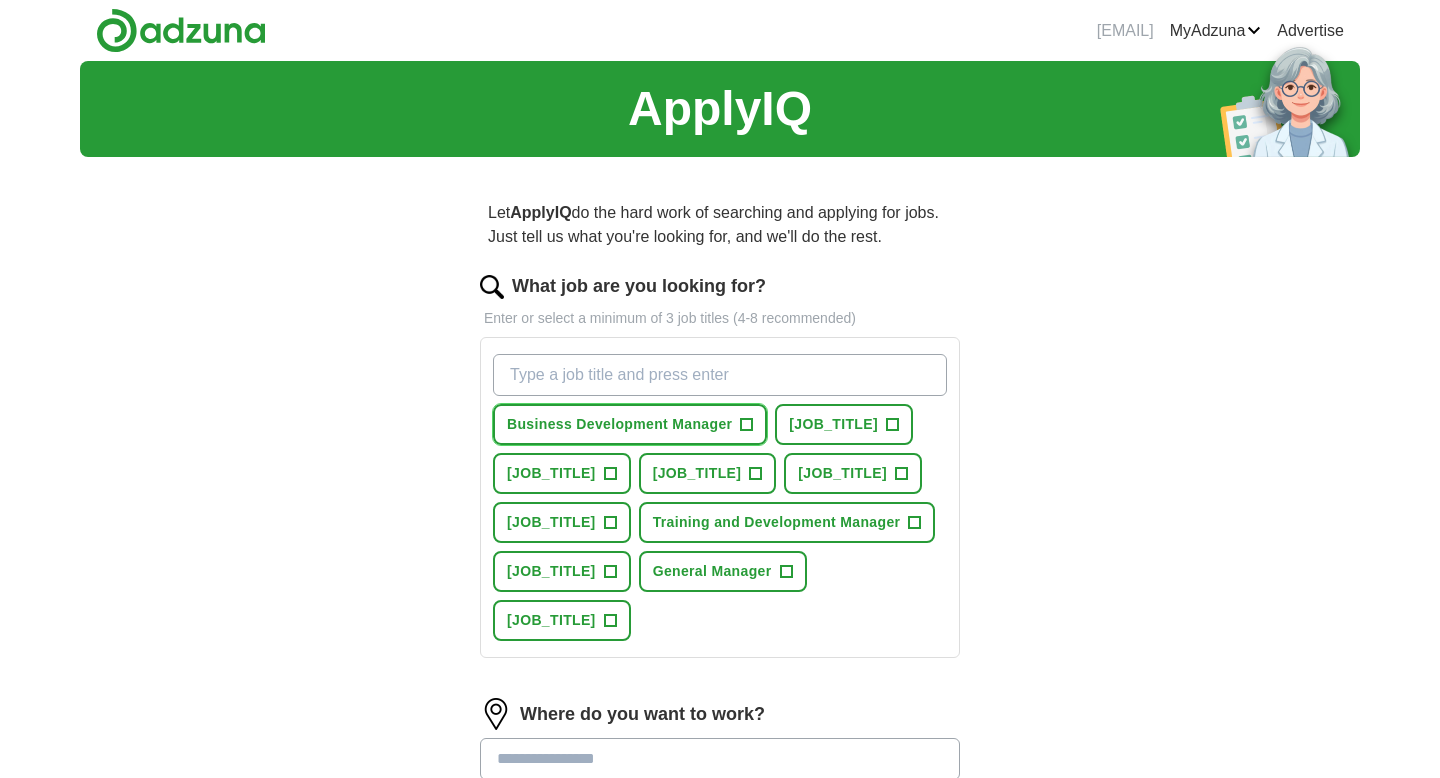 click on "+" at bounding box center [747, 425] 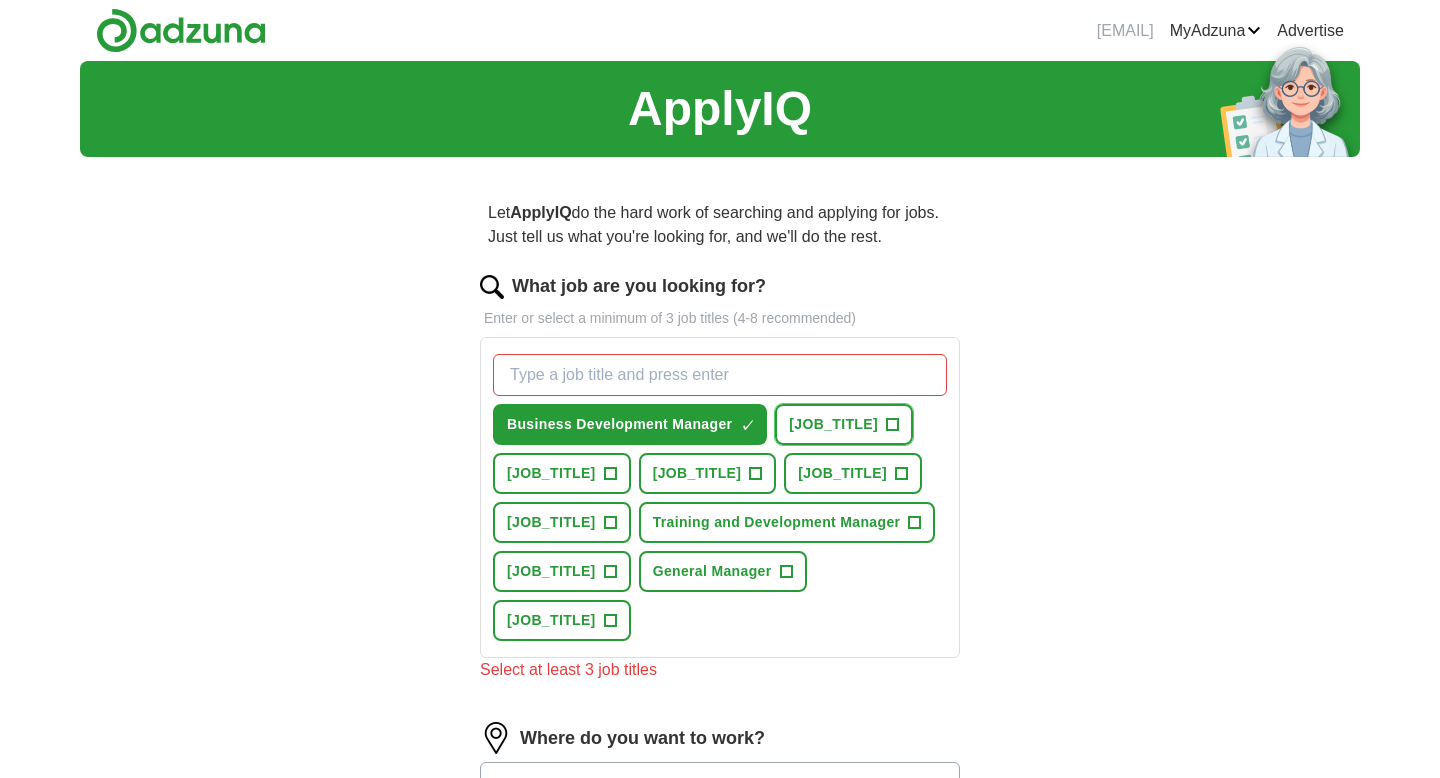 click on "[JOB_TITLE]" at bounding box center (844, 424) 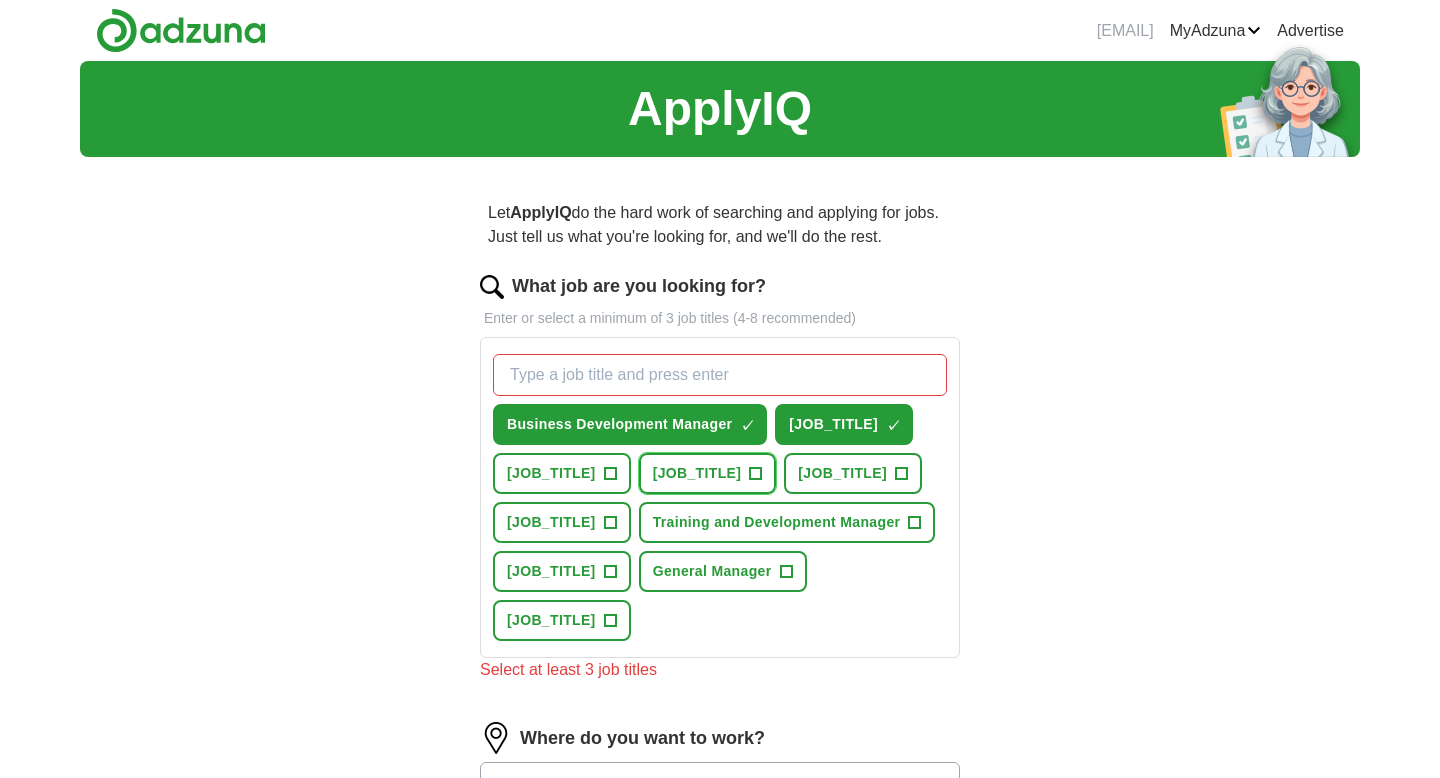 click on "+" at bounding box center [756, 474] 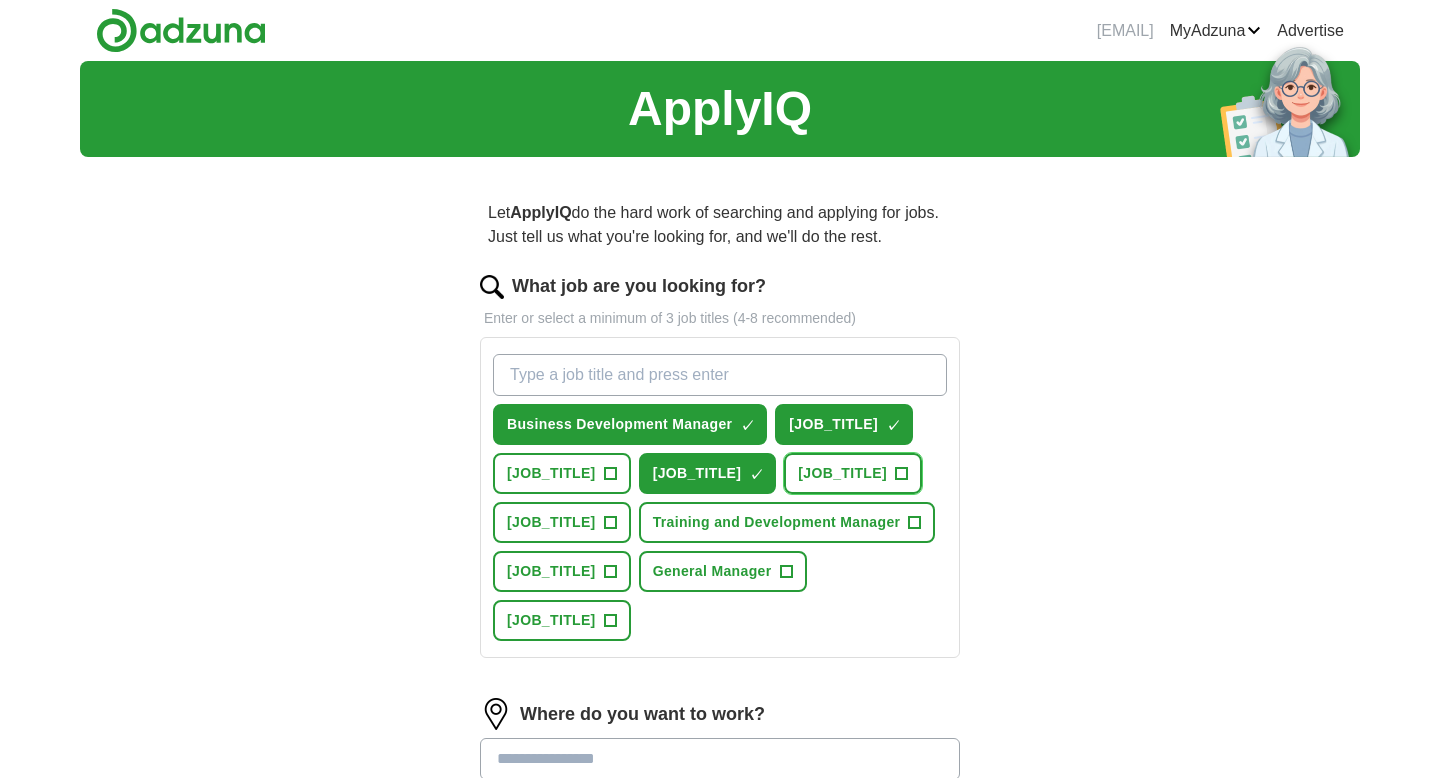 click on "[JOB_TITLE]" at bounding box center (842, 473) 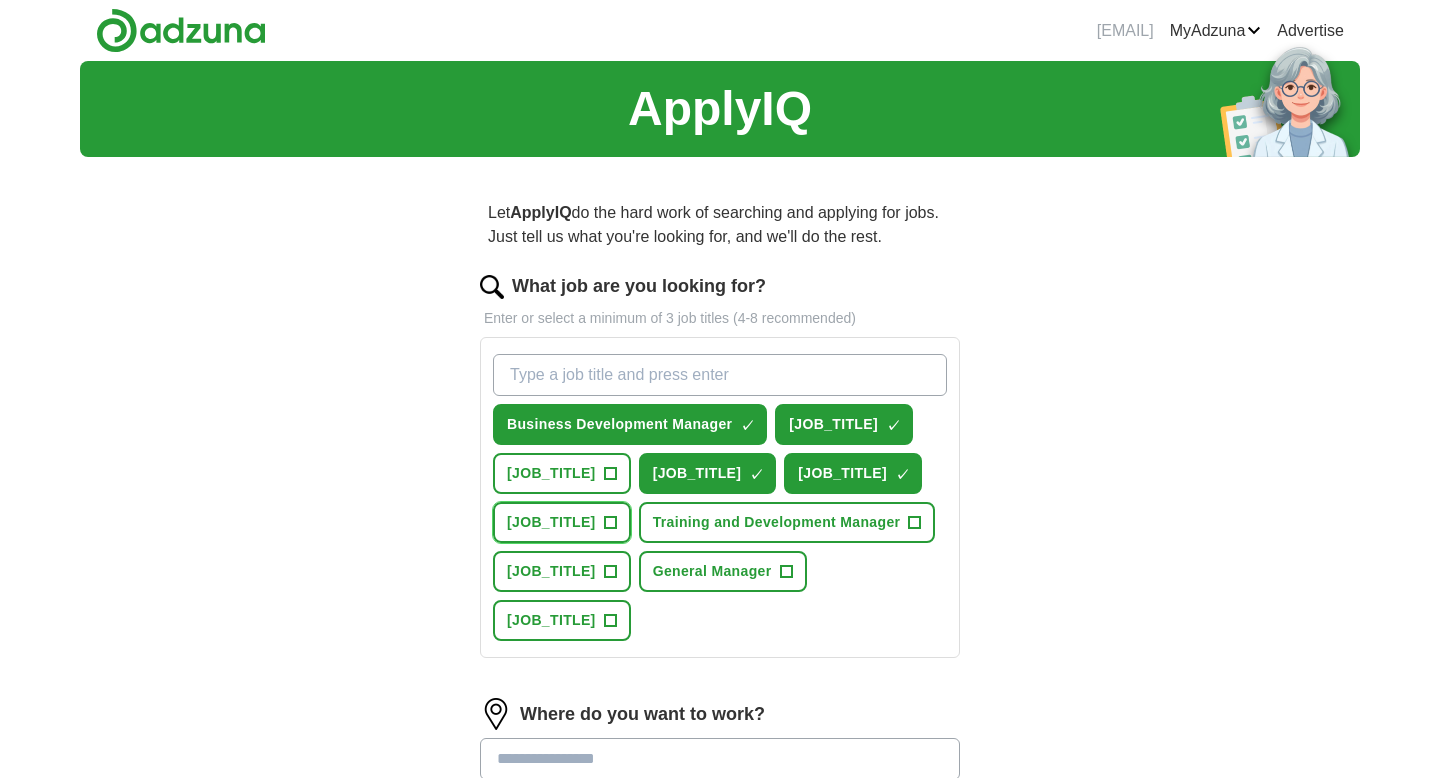 click on "[JOB_TITLE]" at bounding box center (562, 522) 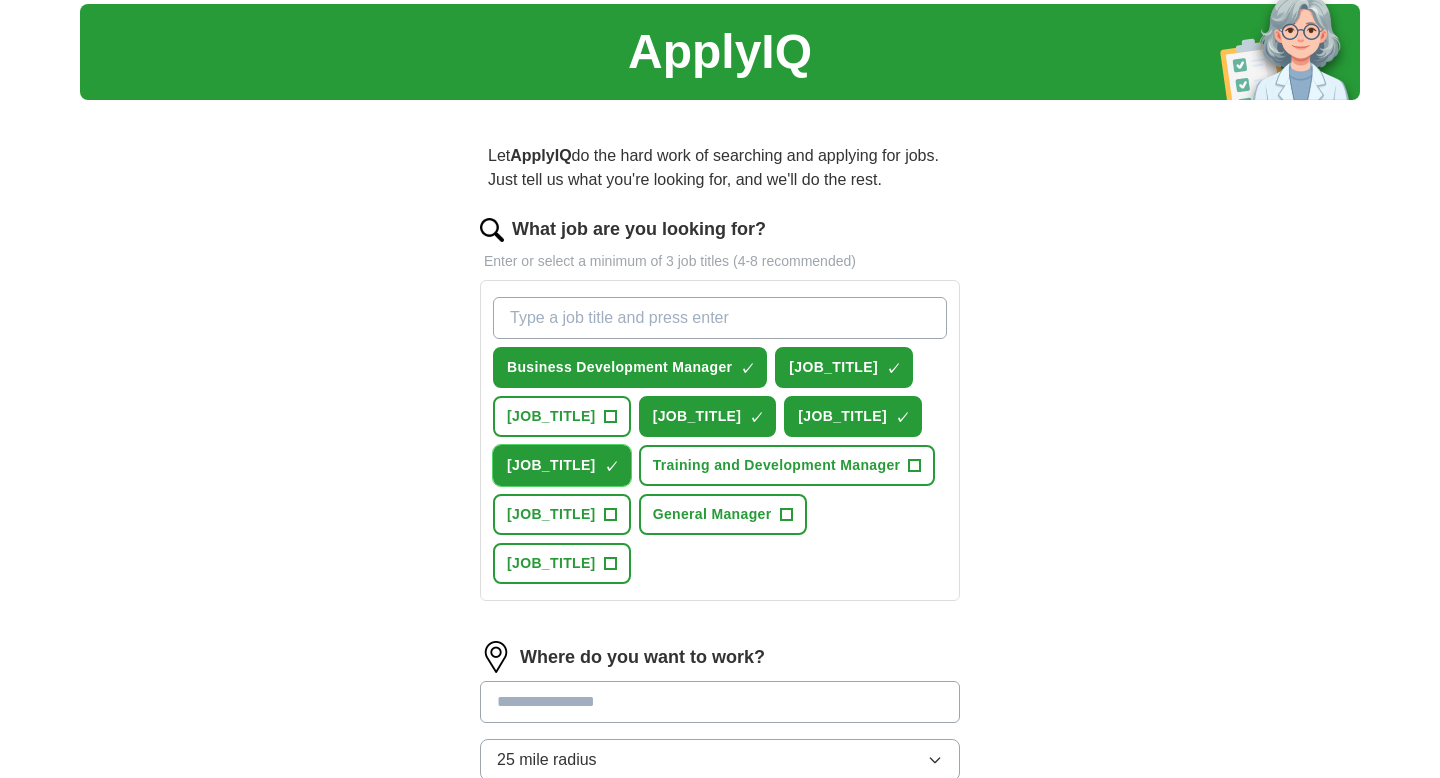 scroll, scrollTop: 61, scrollLeft: 0, axis: vertical 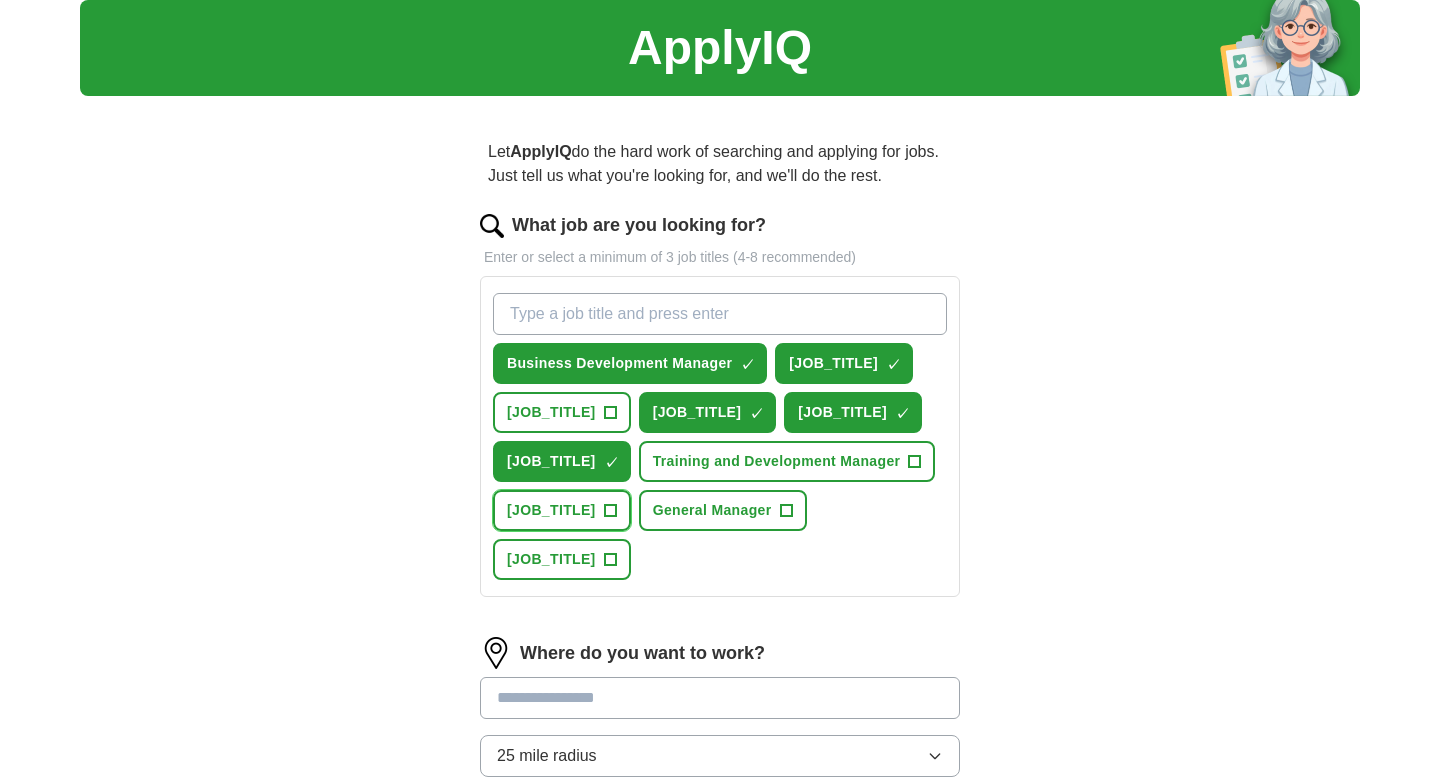 click on "[JOB_TITLE]" at bounding box center [551, 510] 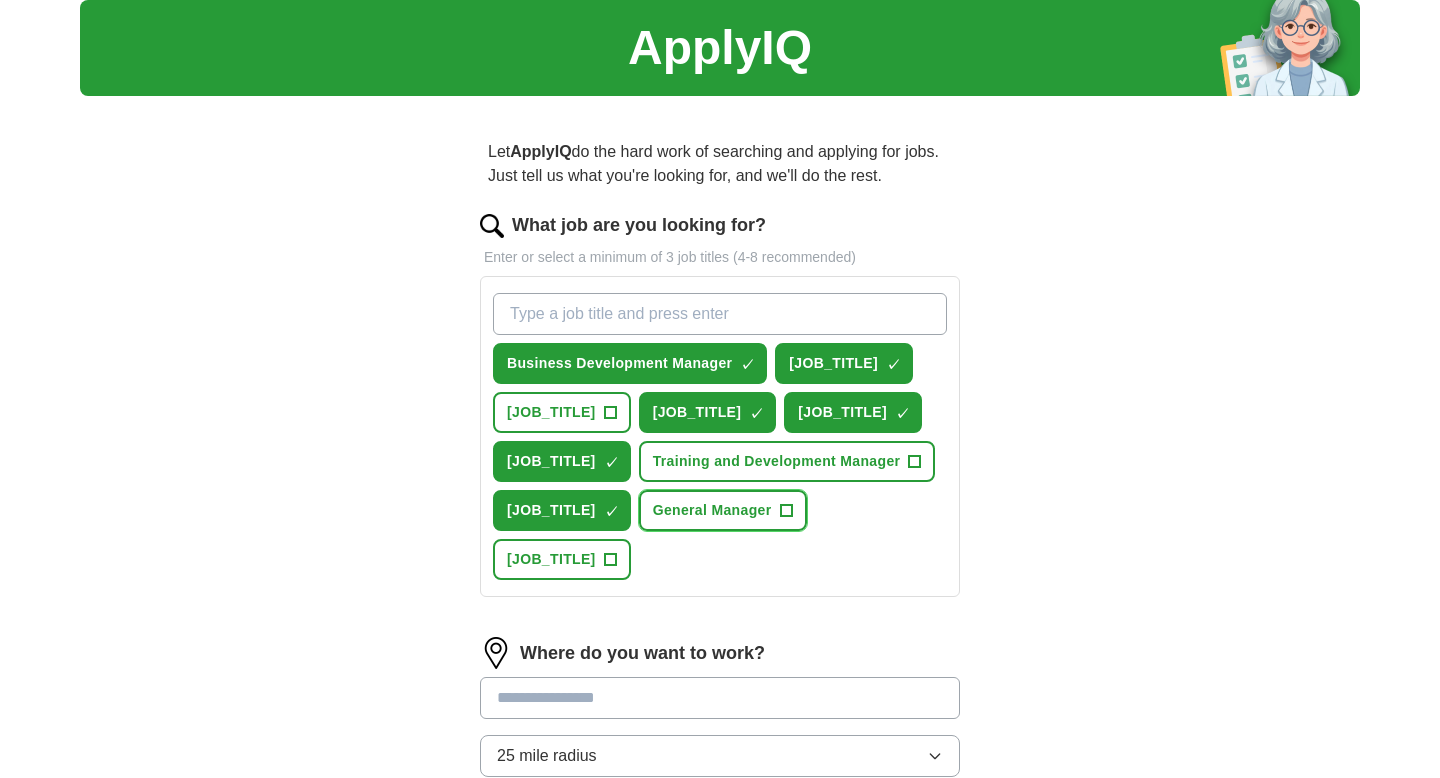 click on "General Manager" at bounding box center [712, 510] 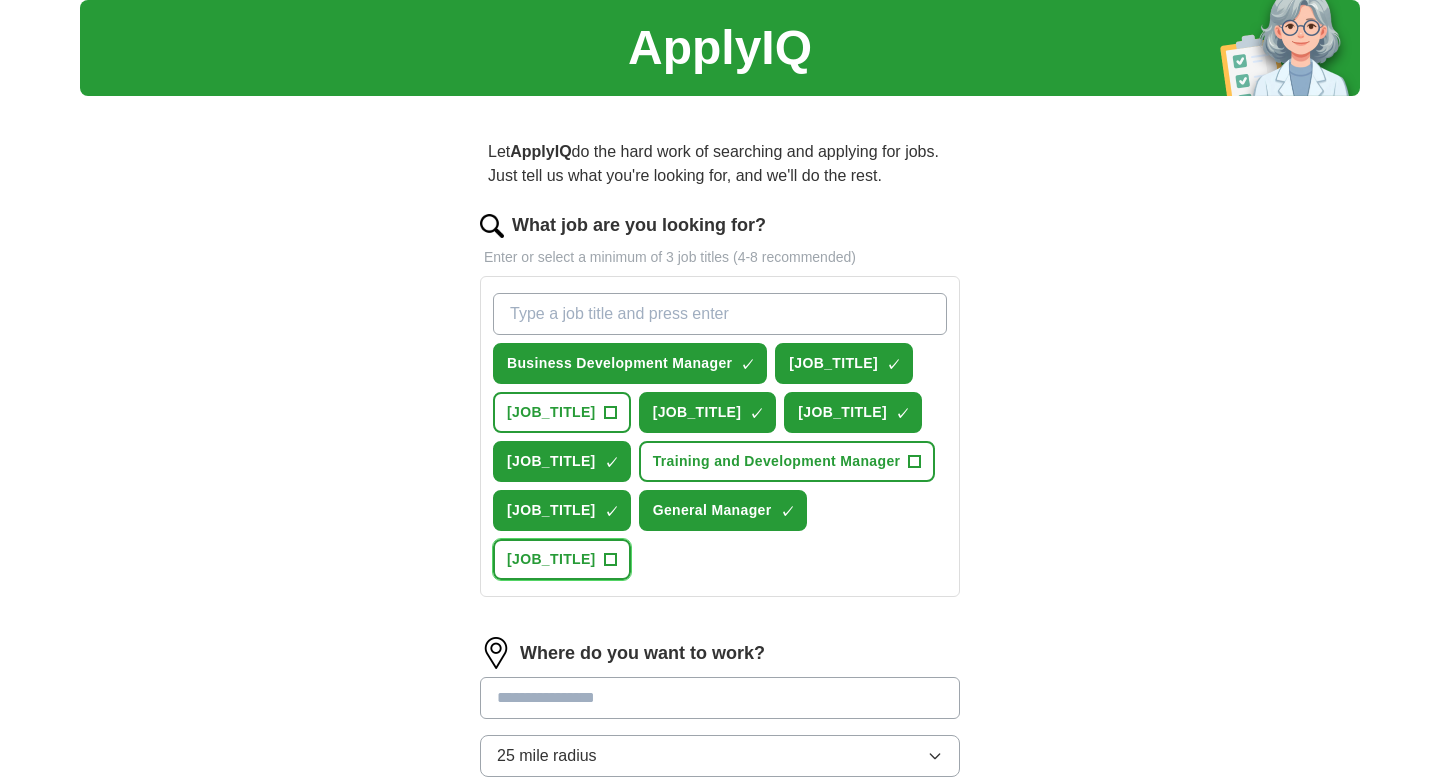 click on "+" at bounding box center (610, 560) 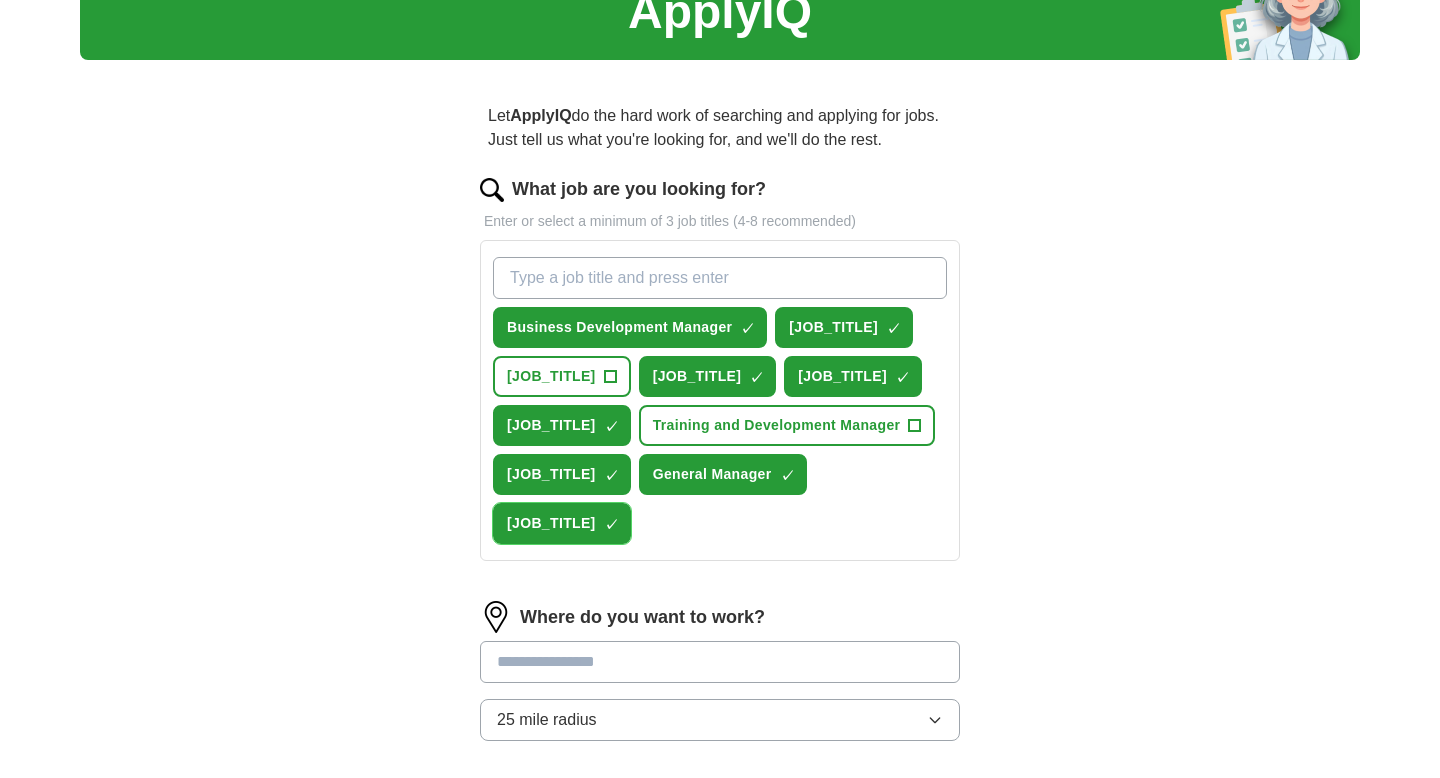 scroll, scrollTop: 249, scrollLeft: 0, axis: vertical 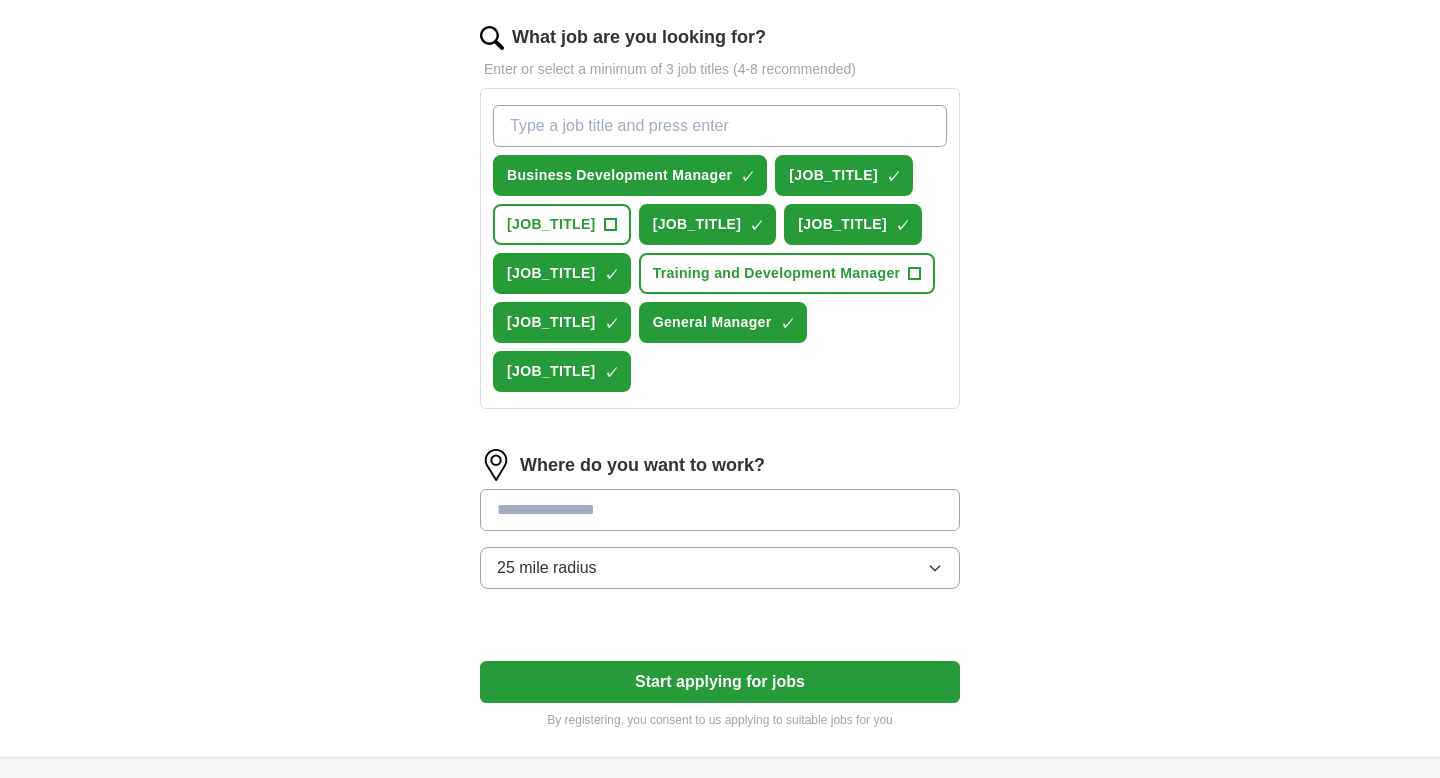 click at bounding box center (720, 510) 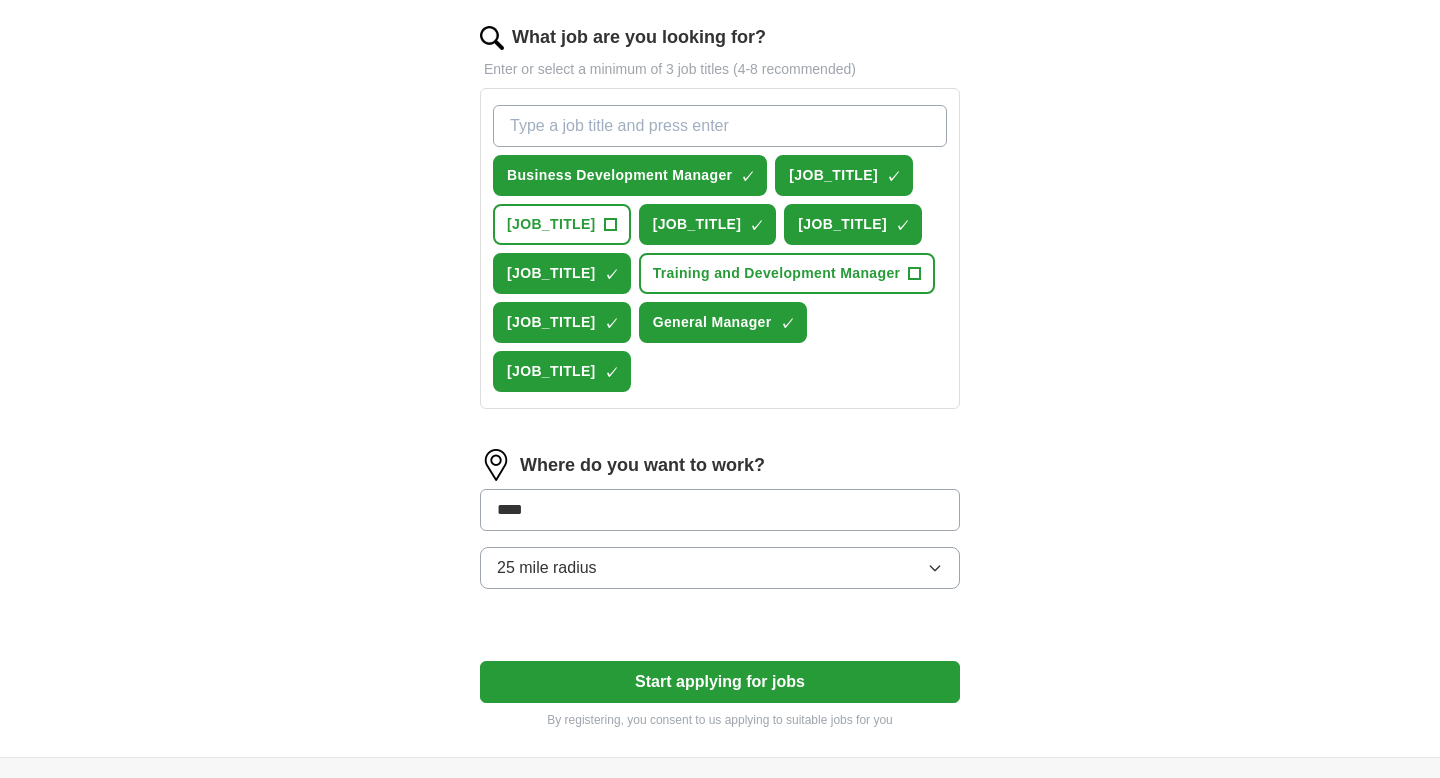 type on "*****" 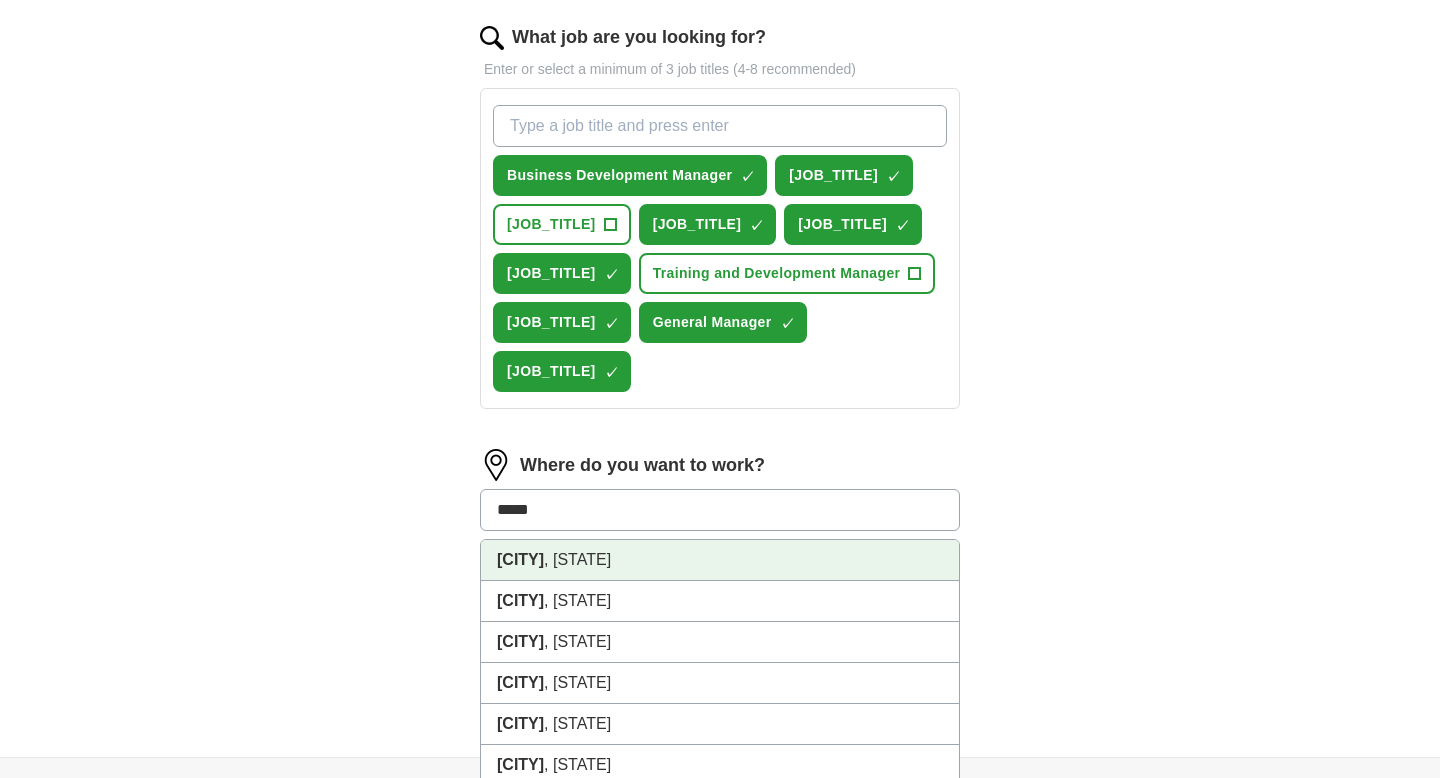 click on "[CITY] , [STATE]" at bounding box center (720, 560) 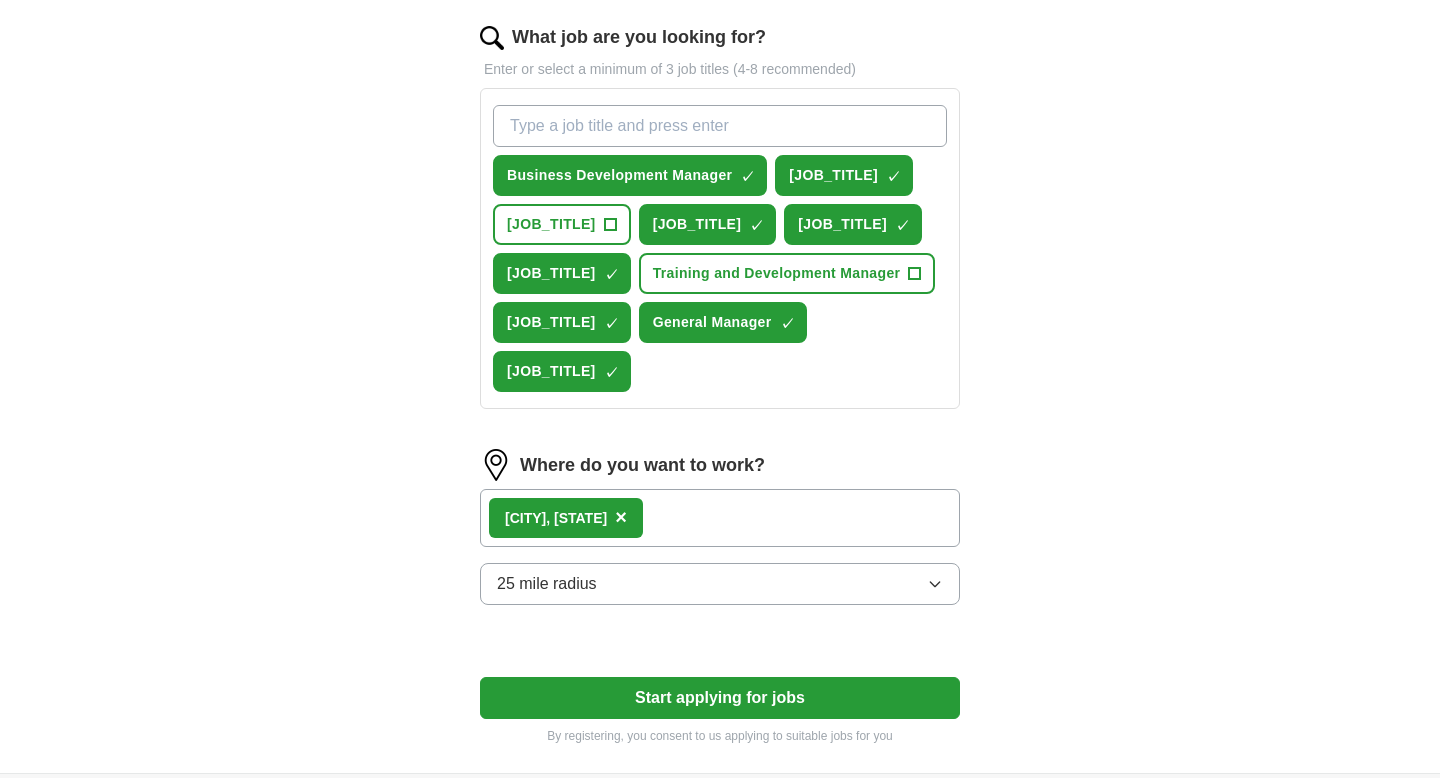 click on "25 mile radius" at bounding box center [720, 584] 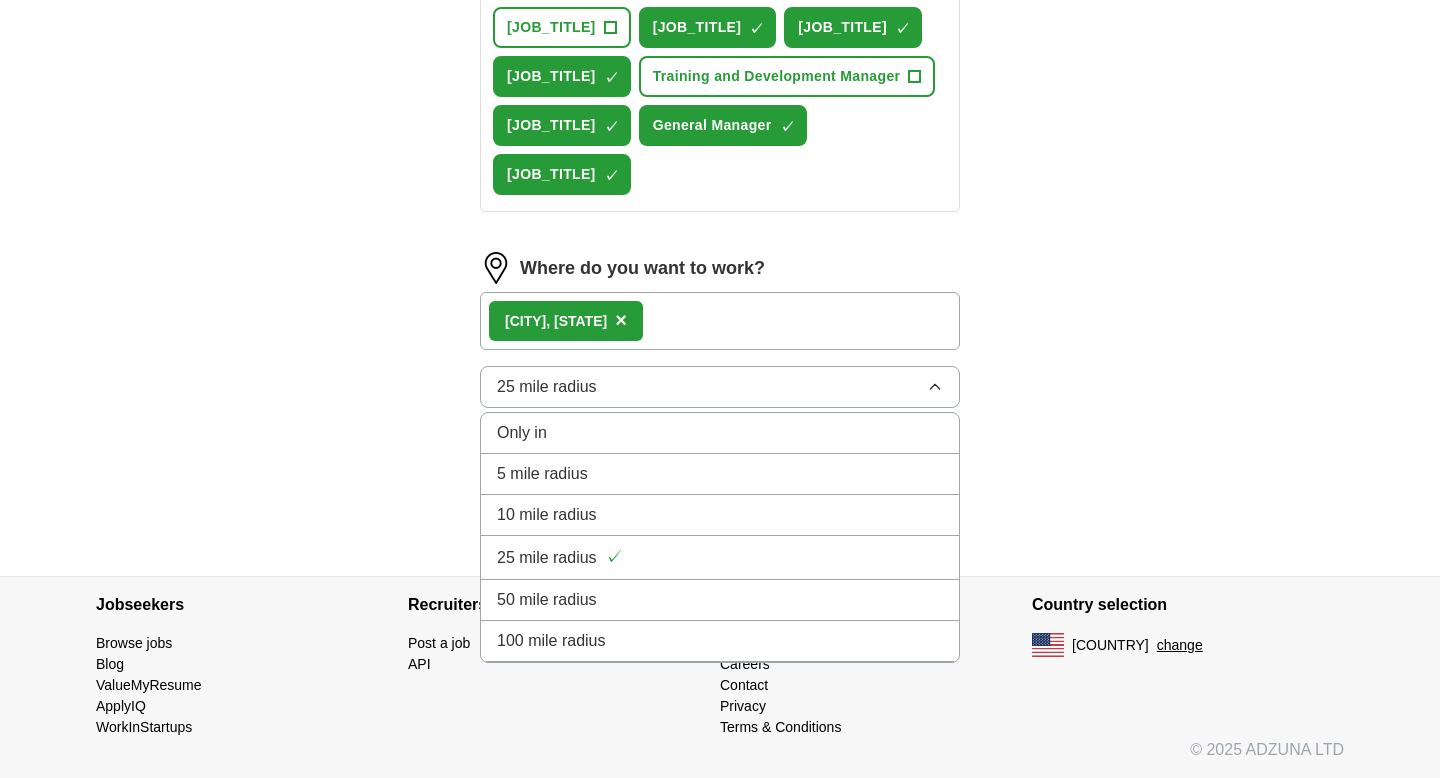 scroll, scrollTop: 471, scrollLeft: 0, axis: vertical 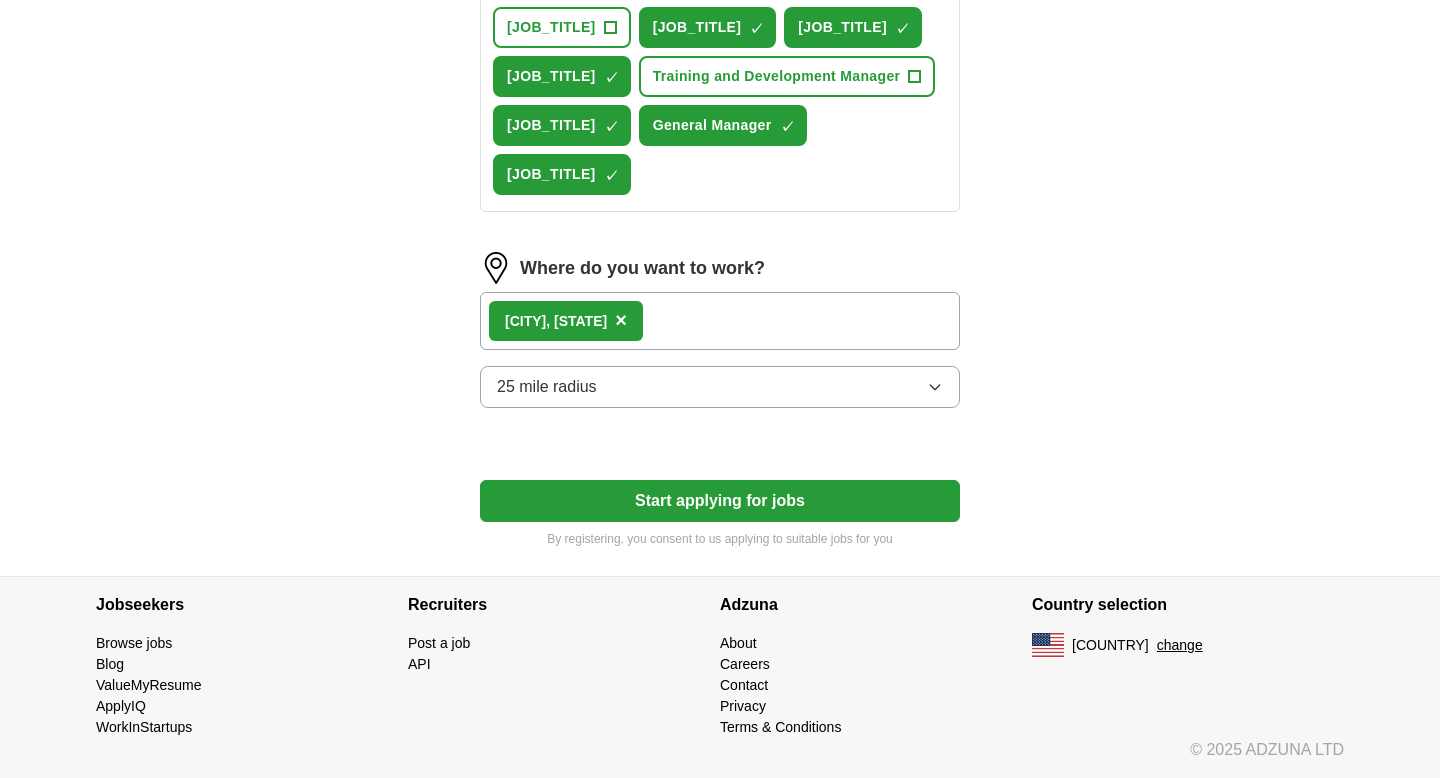 click on "ApplyIQ Let ApplyIQ do the hard work of searching and applying for jobs. Just tell us what you're looking for, and we'll do the rest. What job are you looking for? Enter or select a minimum of 3 job titles (4-8 recommended) [JOB_TITLE] ✓ × [JOB_TITLE] ✓ × [JOB_TITLE] + [JOB_TITLE] ✓ × [JOB_TITLE] ✓ × [JOB_TITLE] ✓ × [JOB_TITLE] + [JOB_TITLE] ✓ × [JOB_TITLE] ✓ × [JOB_TITLE] ✓ × [JOB_TITLE] ✓ × Where do you want to work? [CITY] , [STATE] × 25 mile radius Start applying for jobs By registering, you consent to us applying to suitable jobs for you" at bounding box center (720, 95) 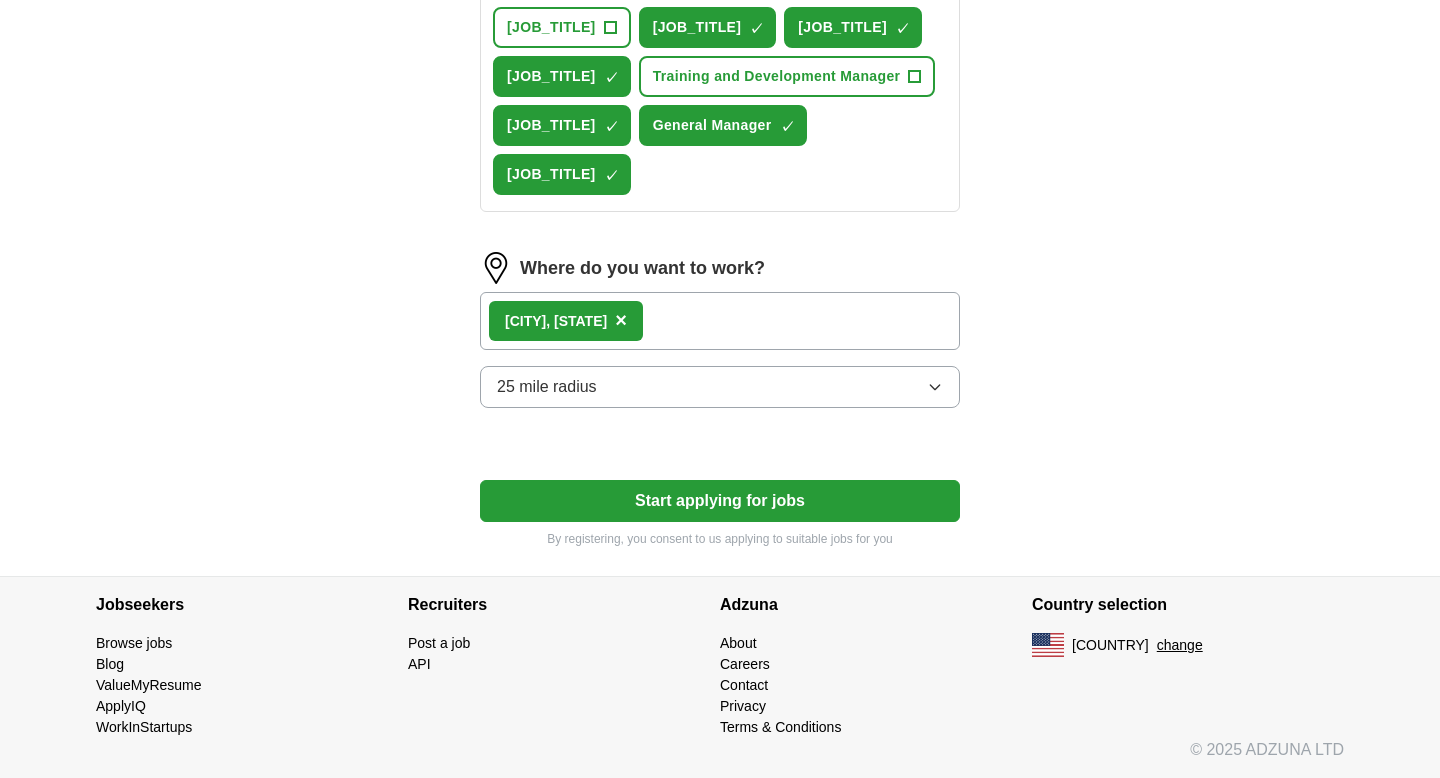 click on "25 mile radius" at bounding box center [547, 387] 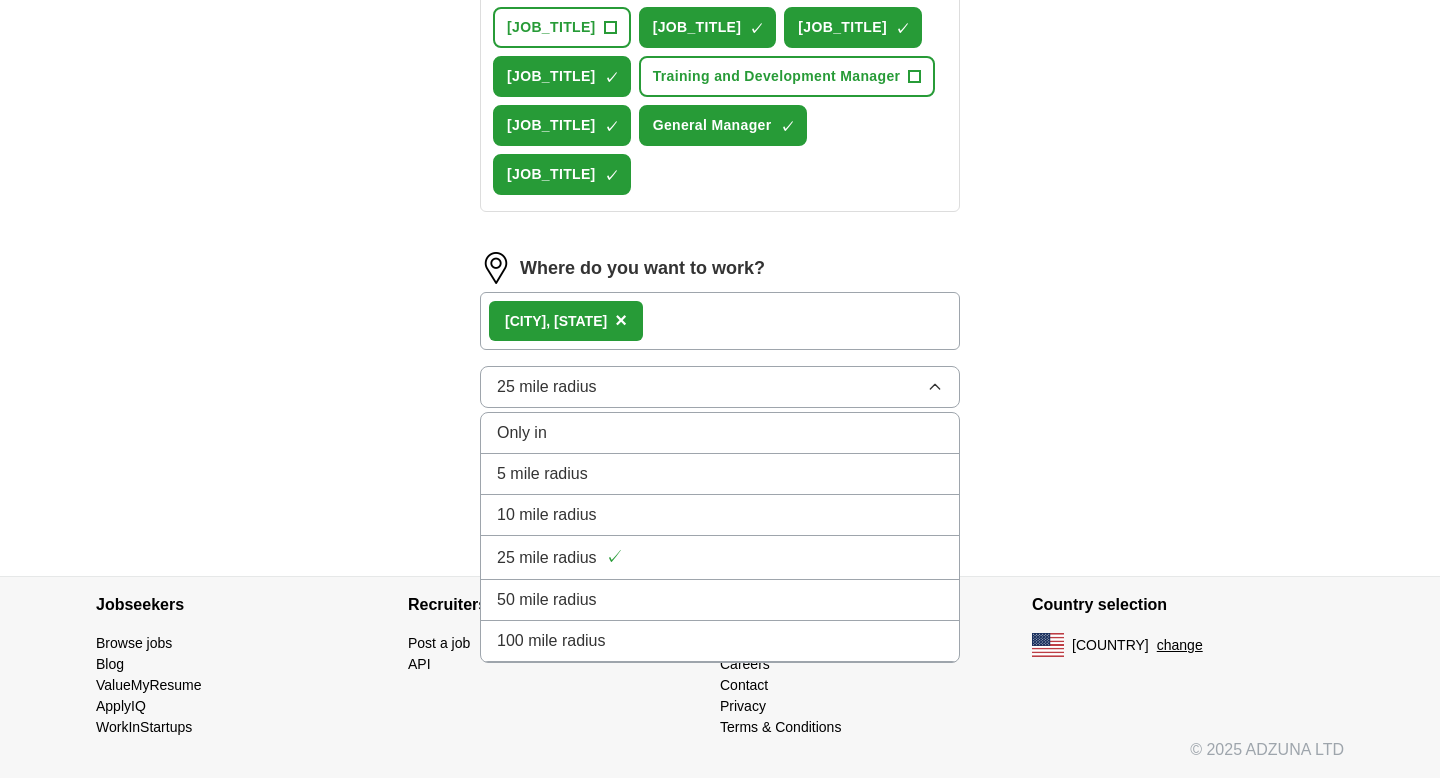 click on "50 mile radius" at bounding box center (547, 600) 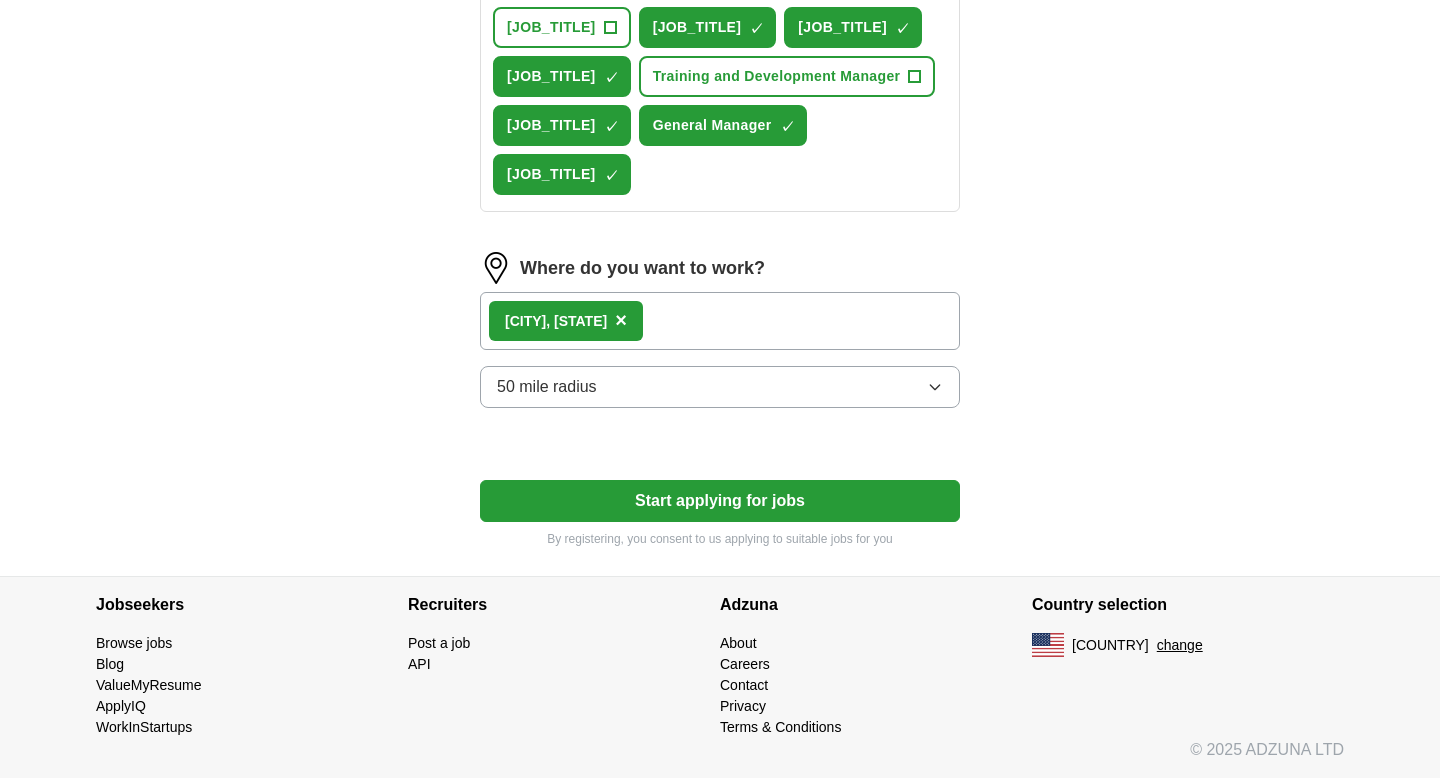 click on "Start applying for jobs" at bounding box center (720, 501) 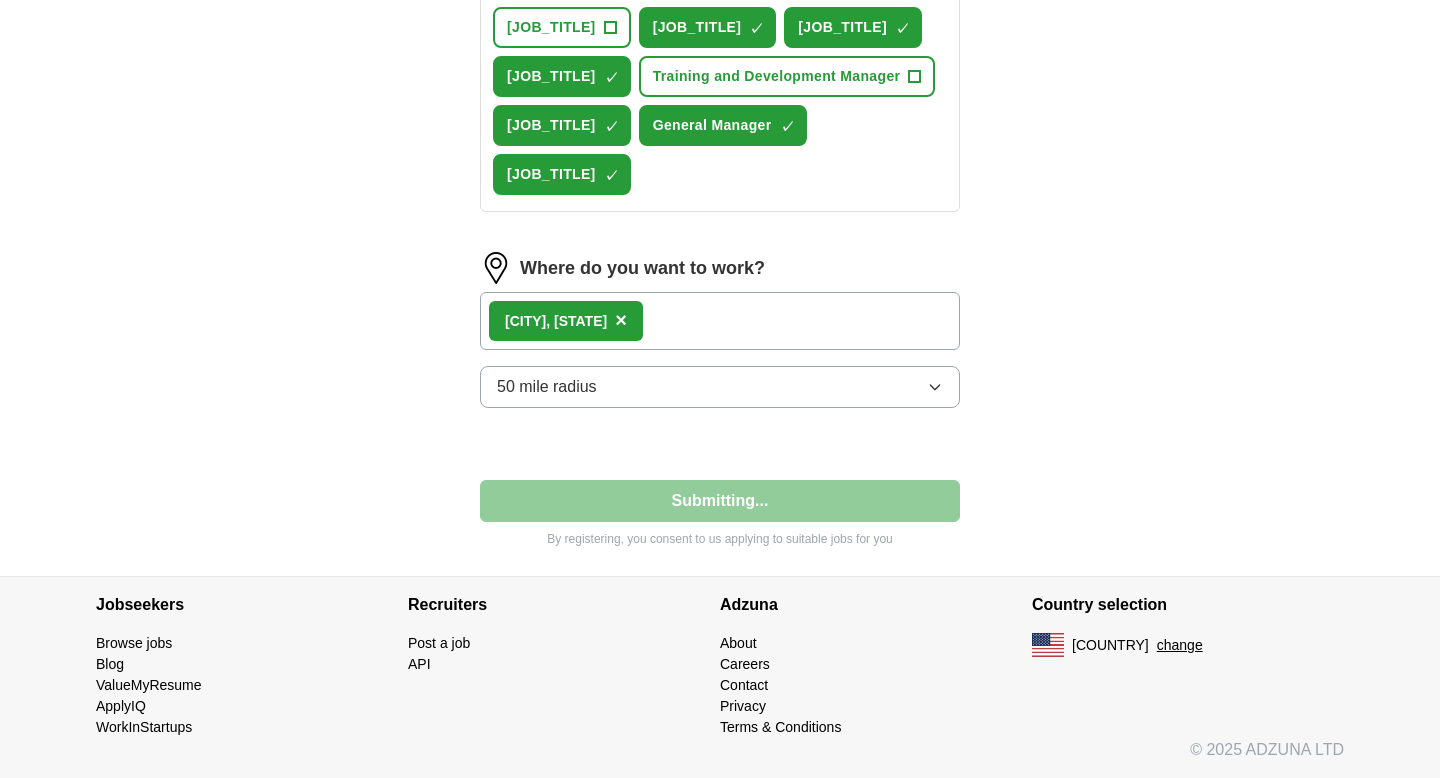select on "**" 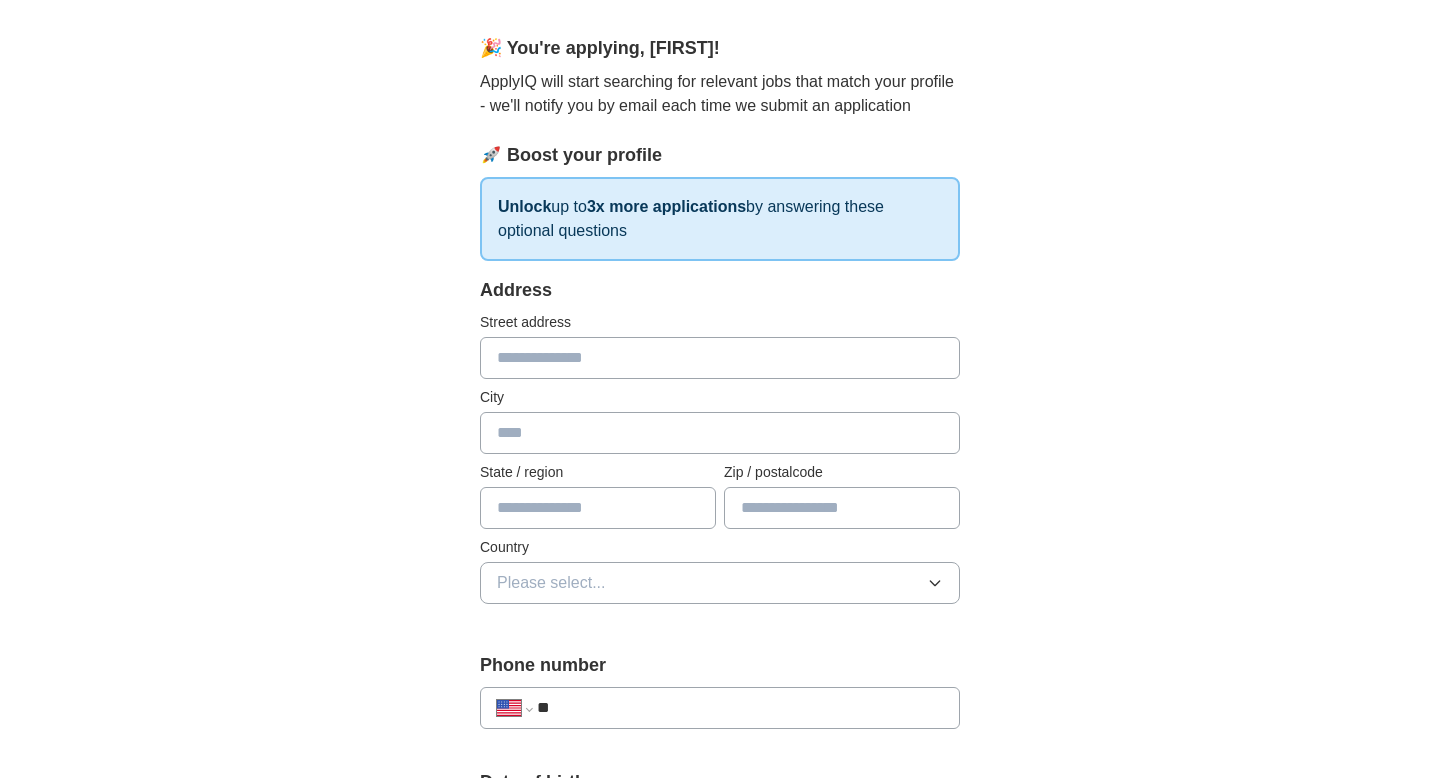scroll, scrollTop: 164, scrollLeft: 0, axis: vertical 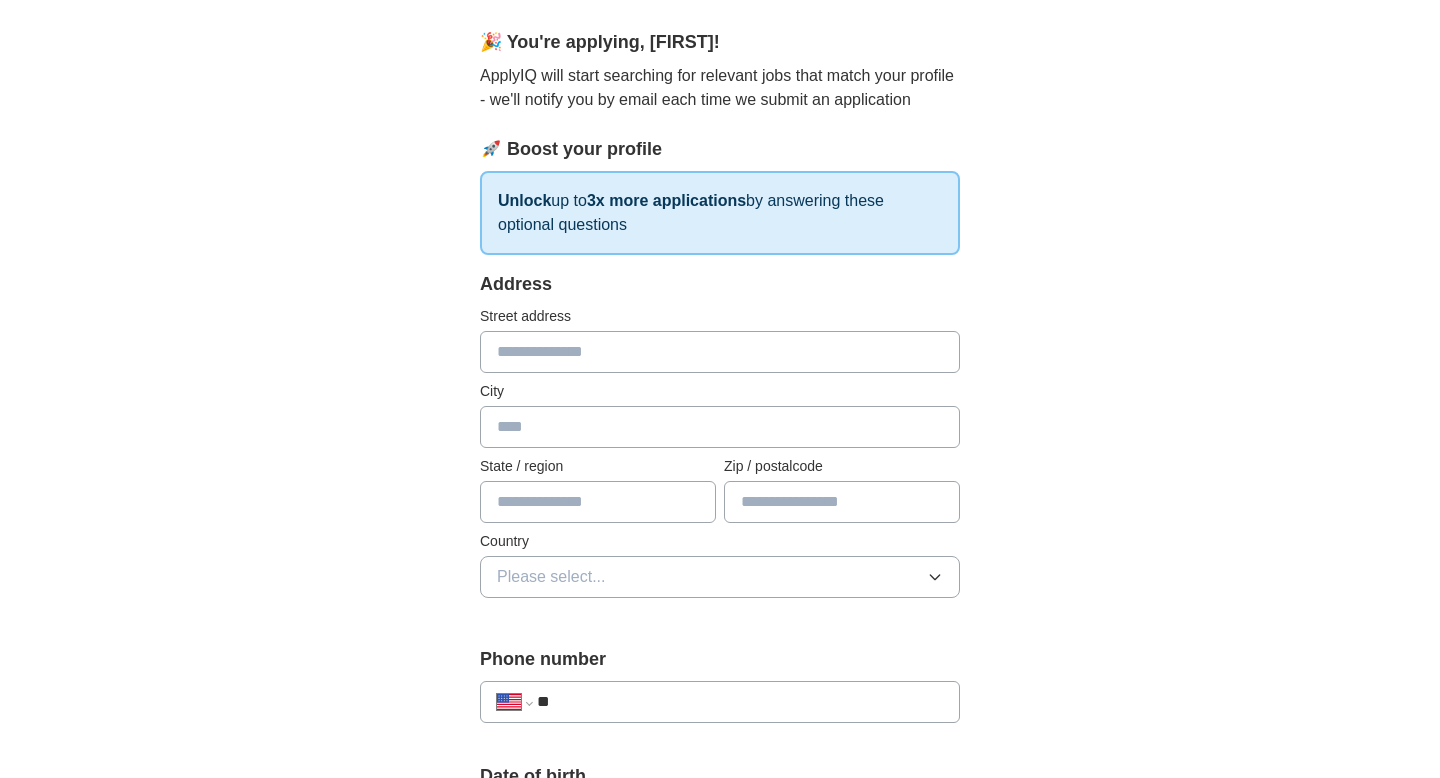 click at bounding box center (720, 352) 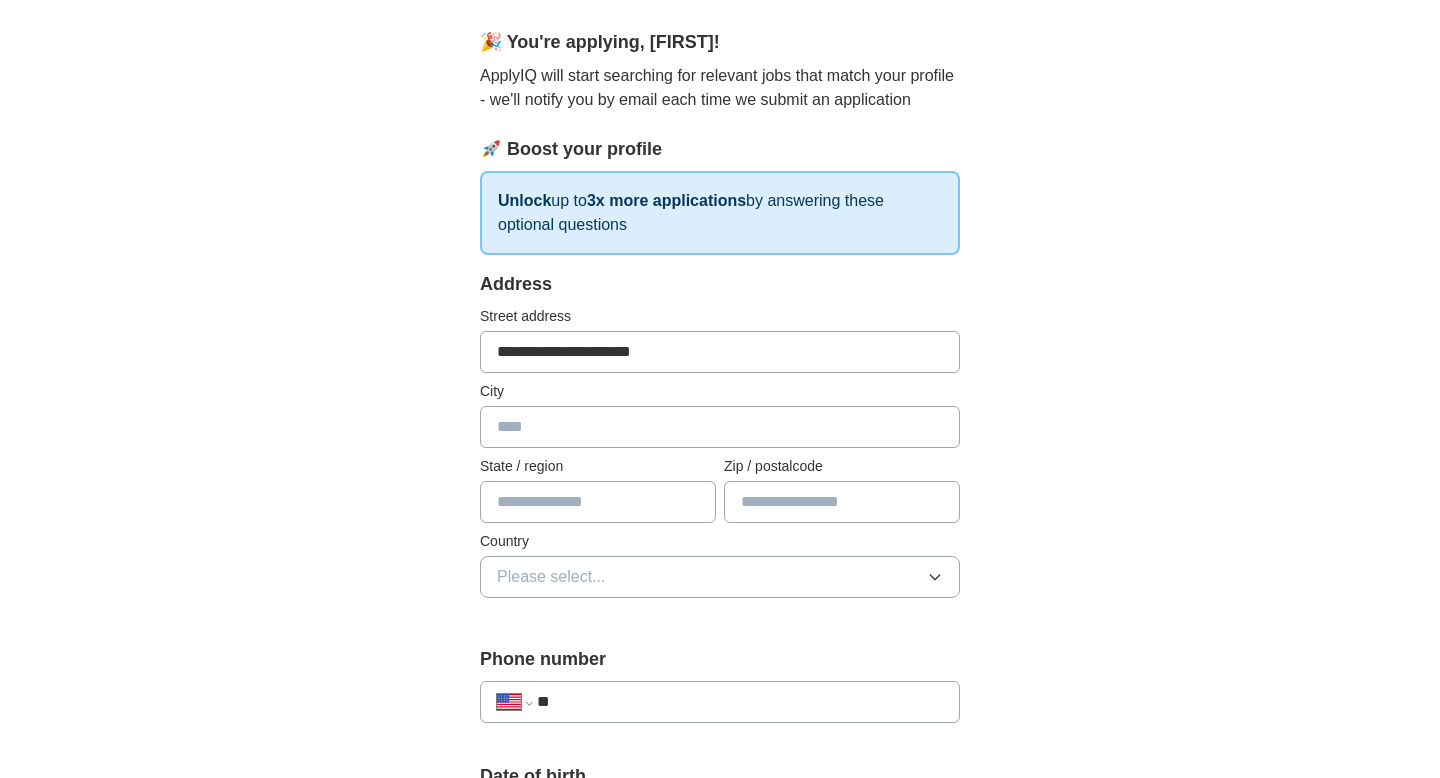 type on "**********" 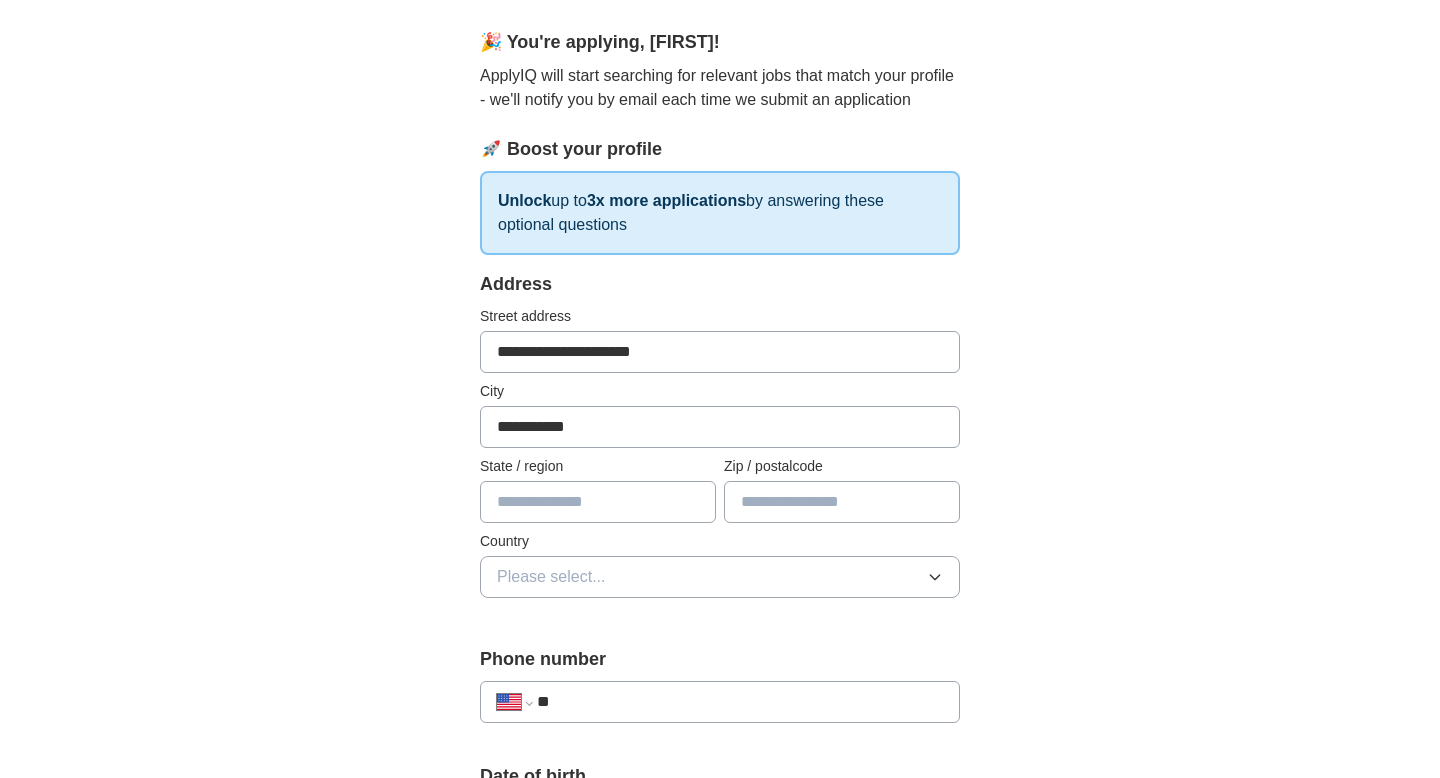 type on "**" 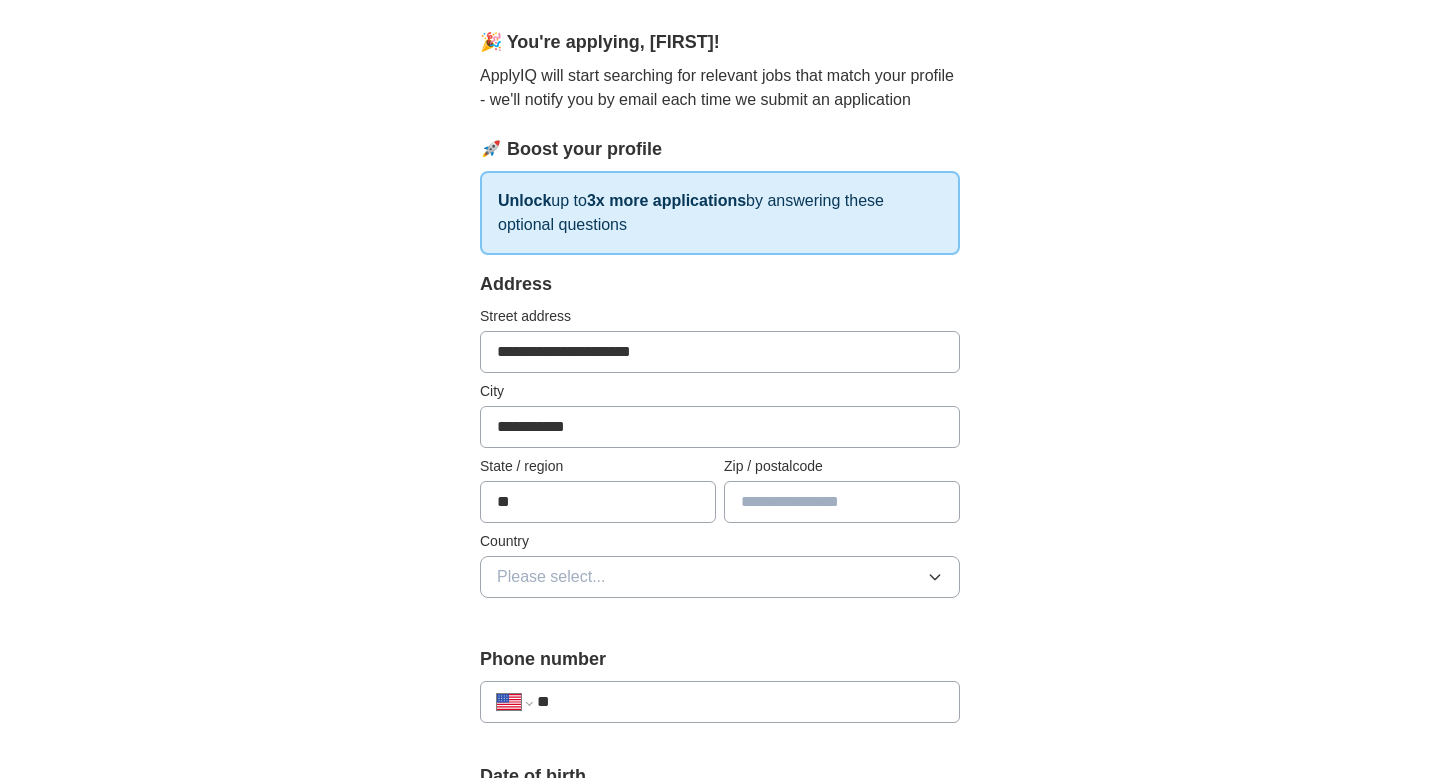 type on "*****" 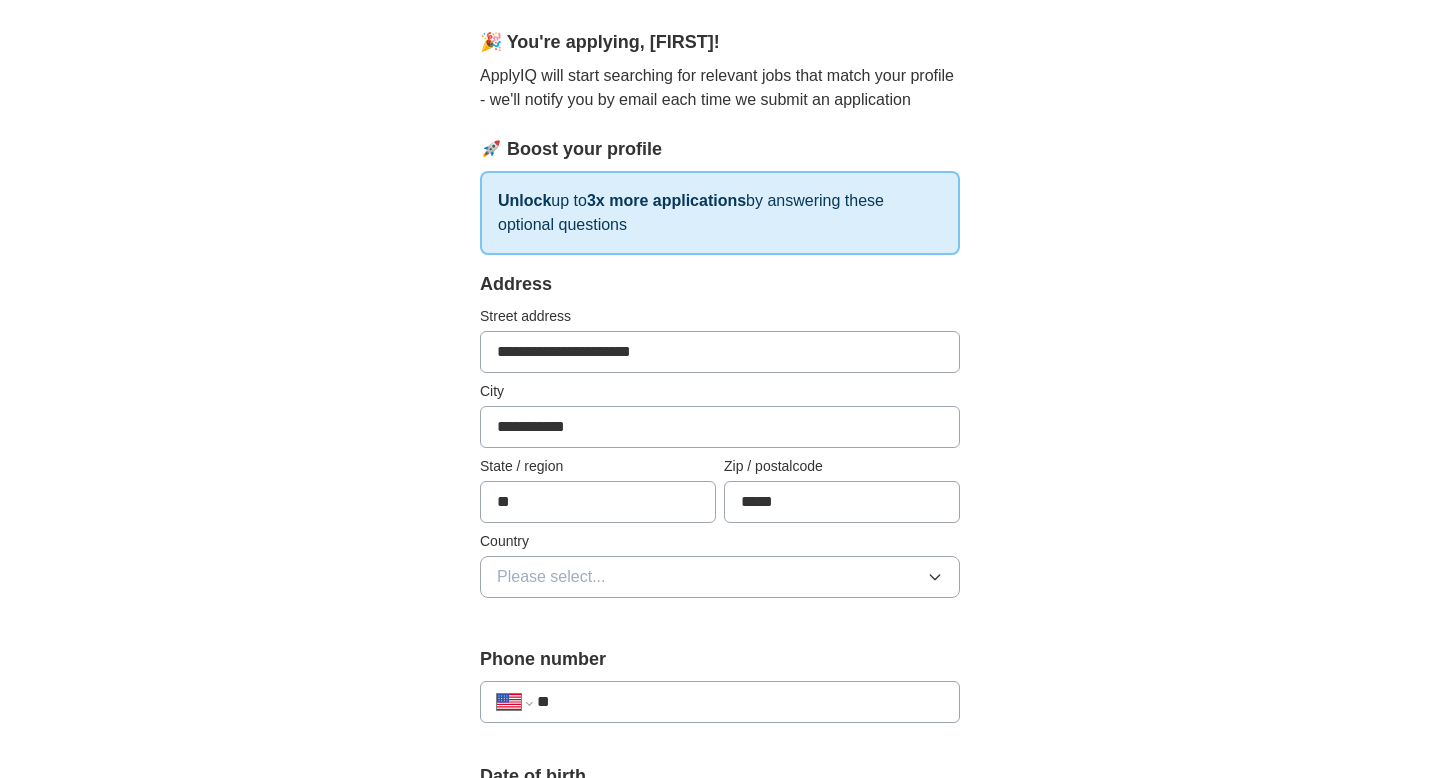 click on "Please select..." at bounding box center (551, 577) 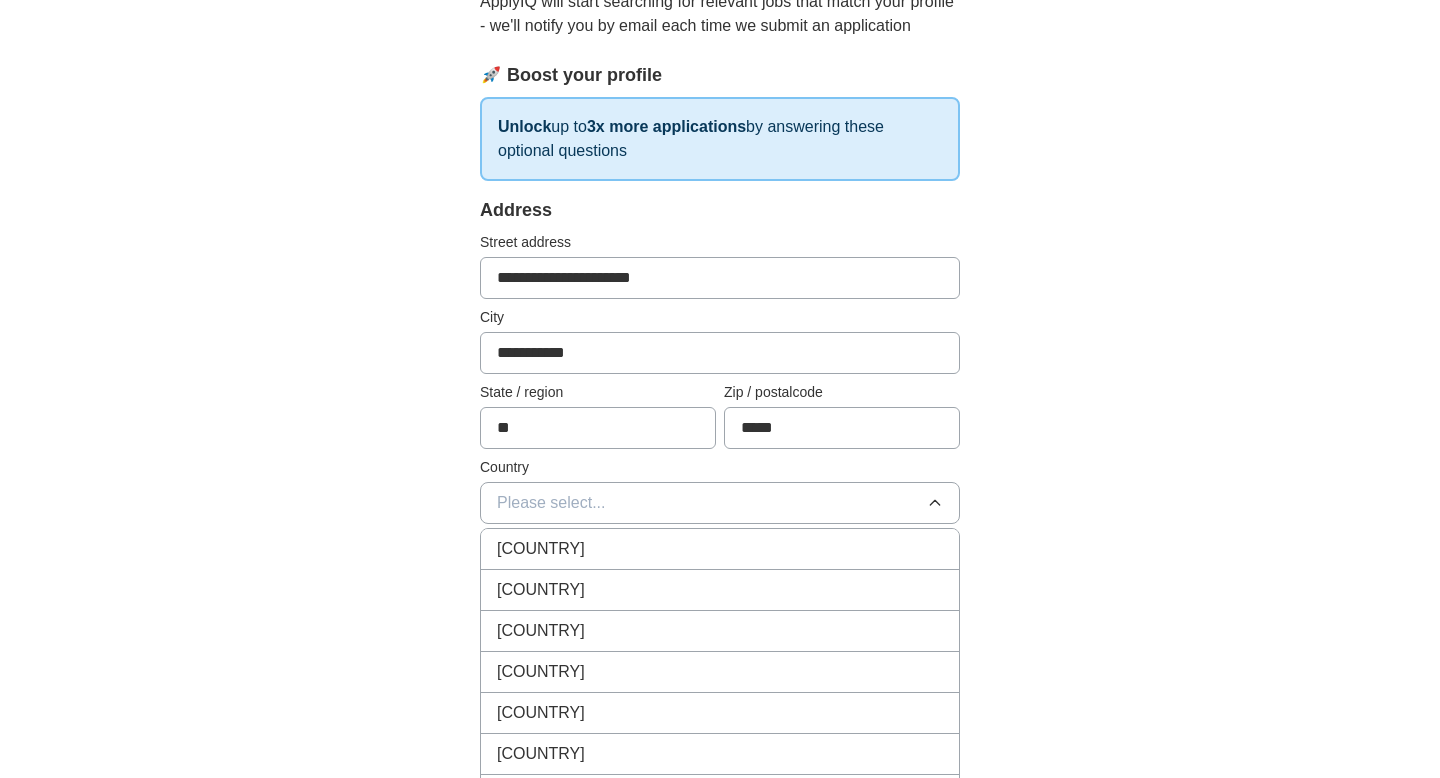 scroll, scrollTop: 243, scrollLeft: 0, axis: vertical 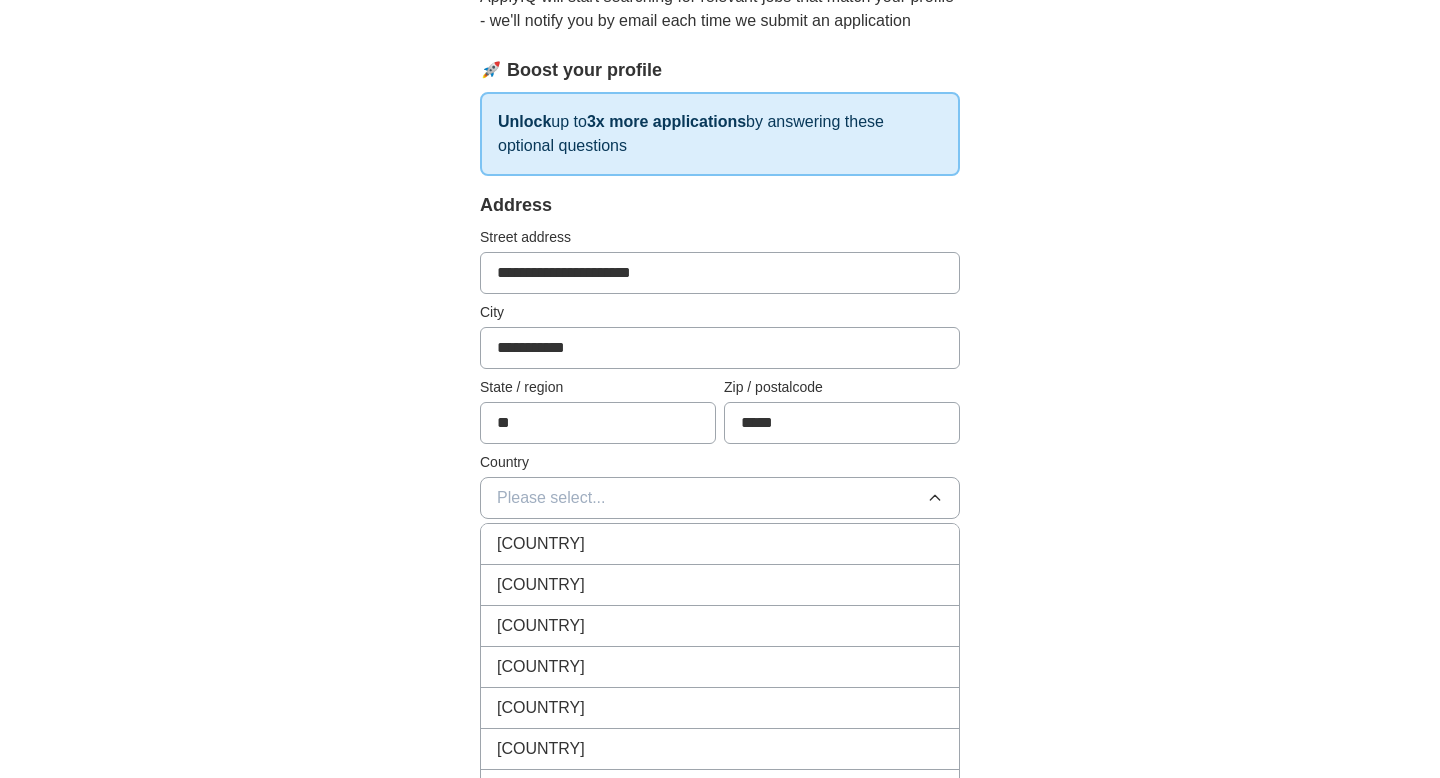 click on "[COUNTRY]" at bounding box center [541, 585] 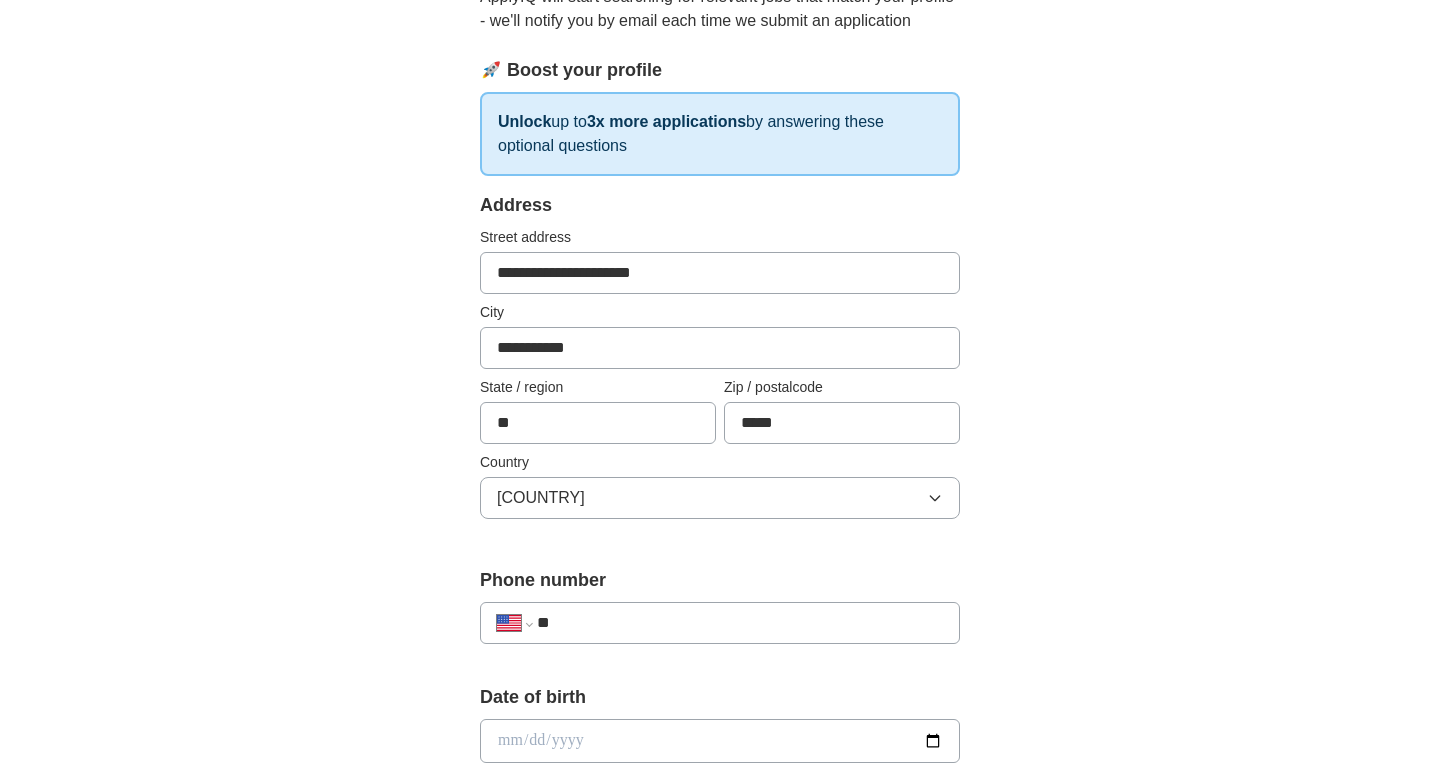 click on "**" at bounding box center (740, 623) 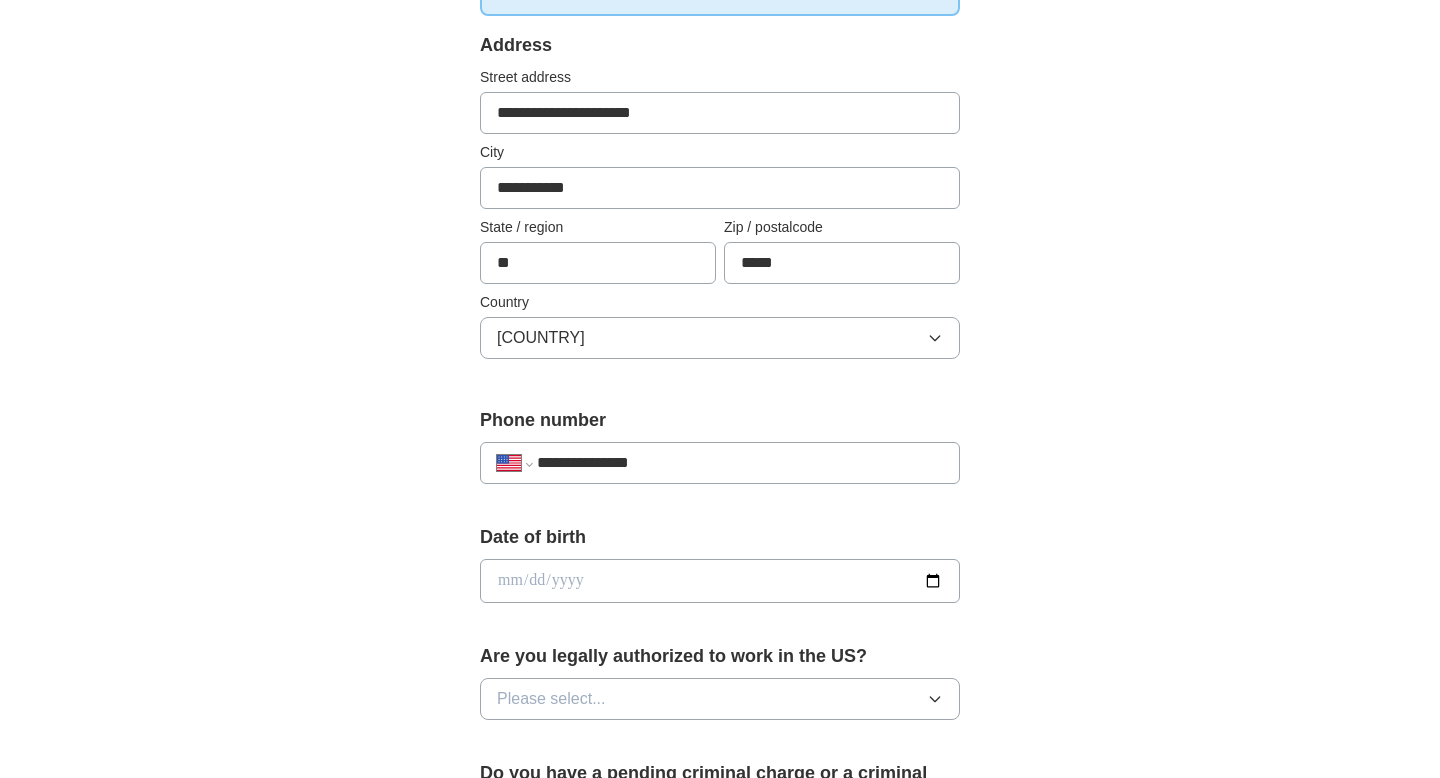 scroll, scrollTop: 411, scrollLeft: 0, axis: vertical 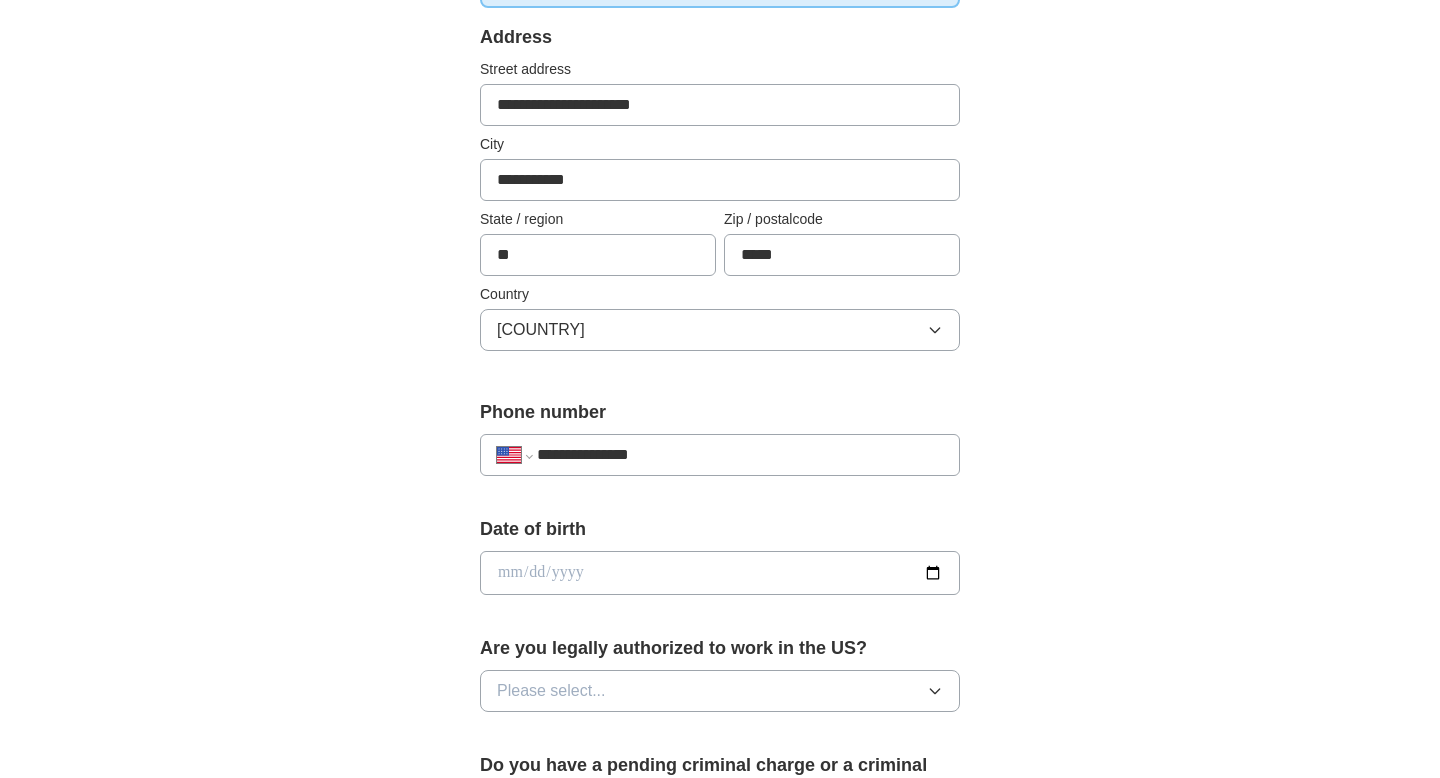 type on "**********" 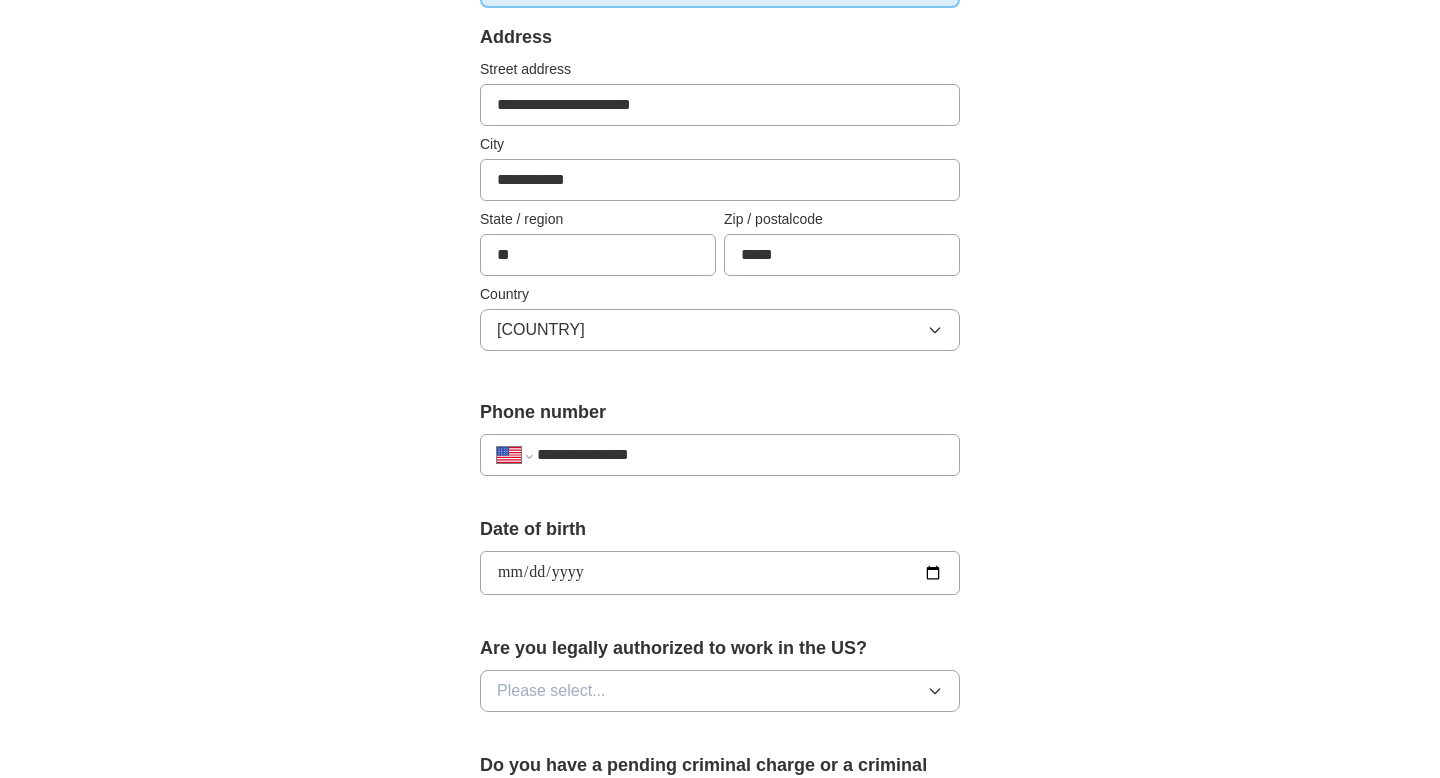 type on "**********" 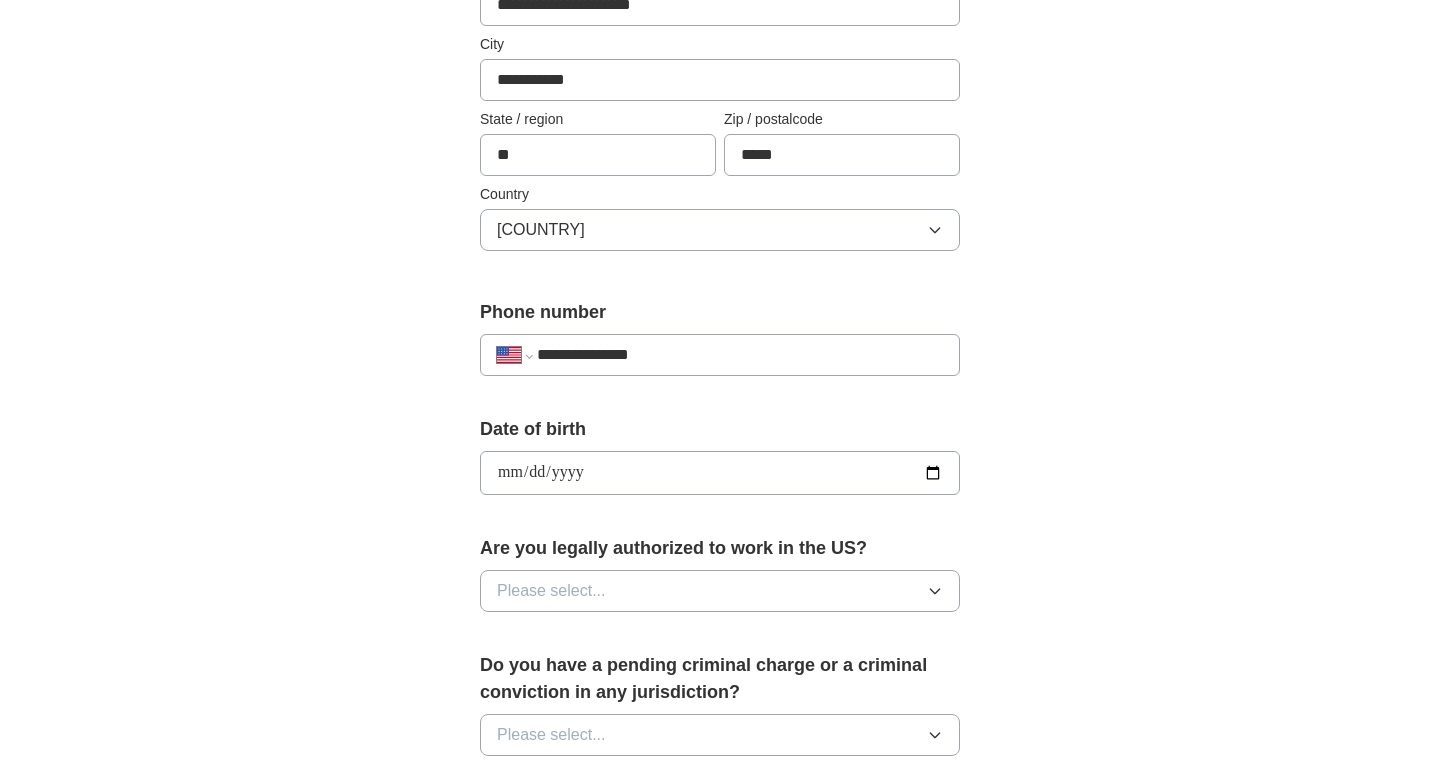 scroll, scrollTop: 510, scrollLeft: 0, axis: vertical 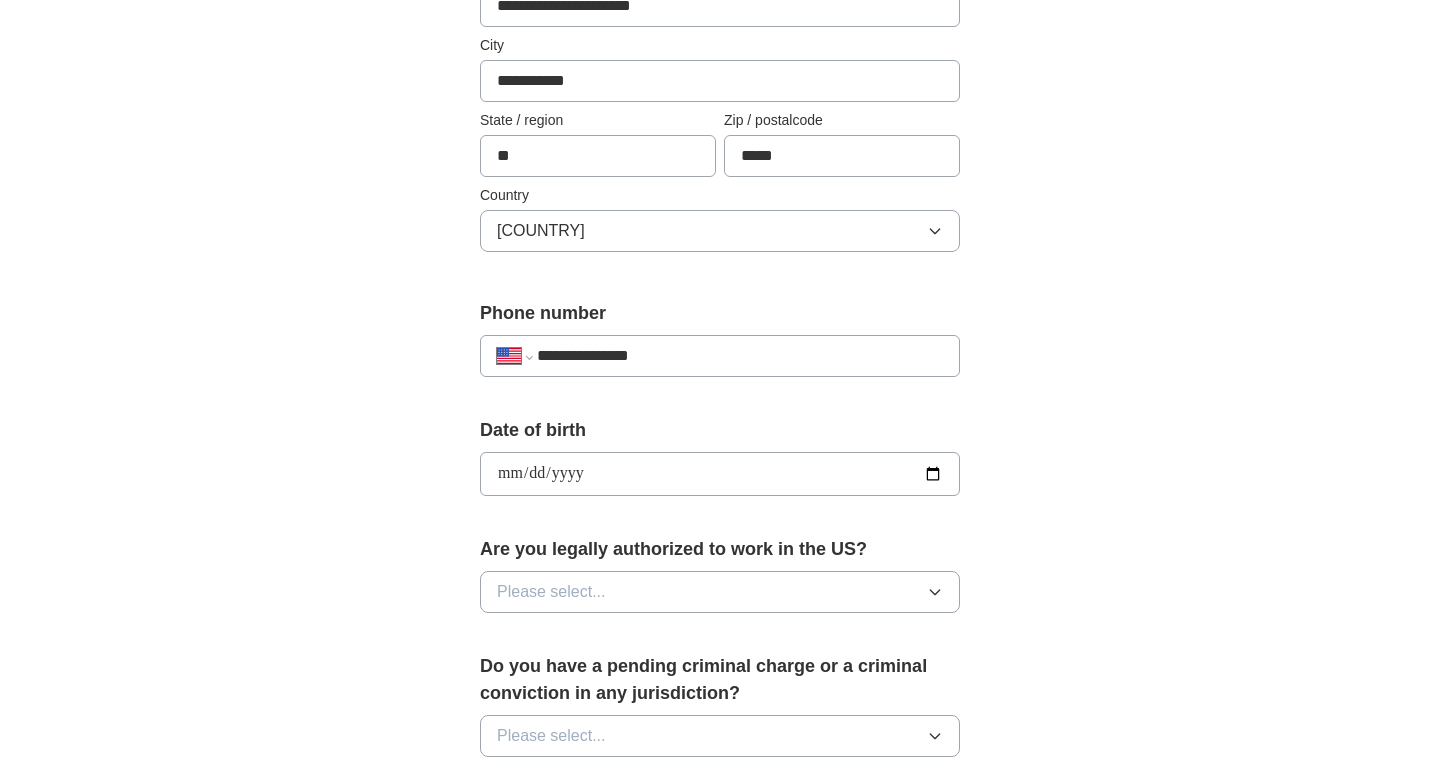 click on "**********" at bounding box center (720, 474) 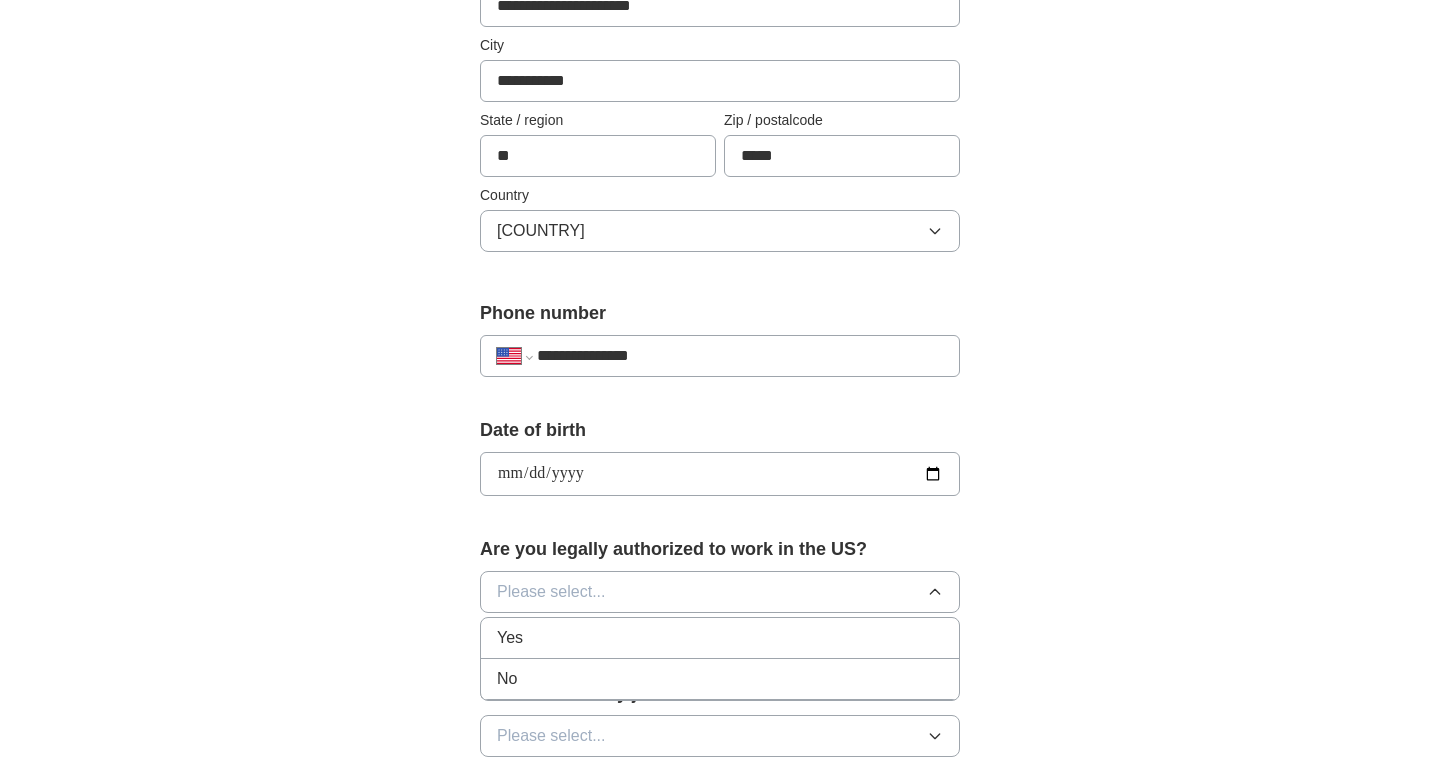 click on "Yes" at bounding box center [720, 638] 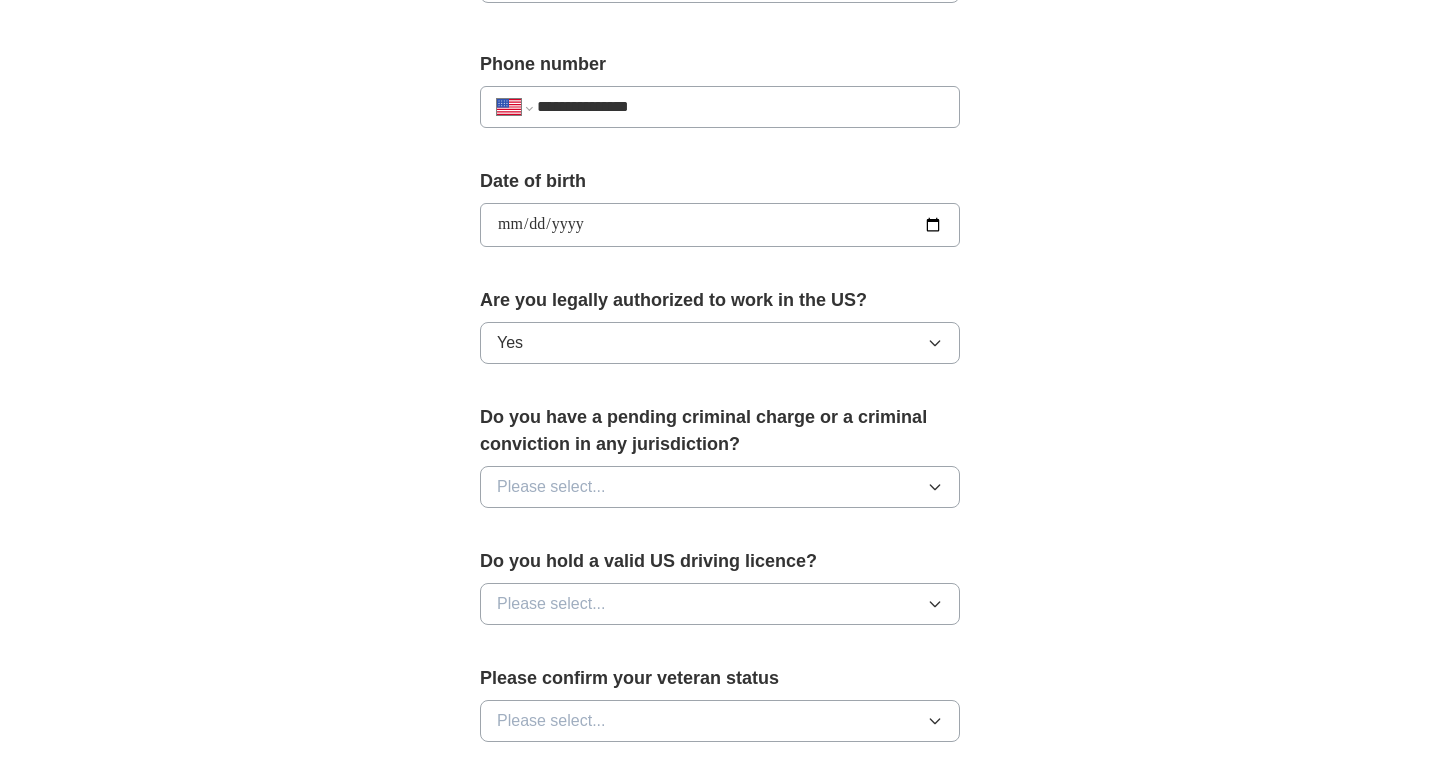 scroll, scrollTop: 761, scrollLeft: 0, axis: vertical 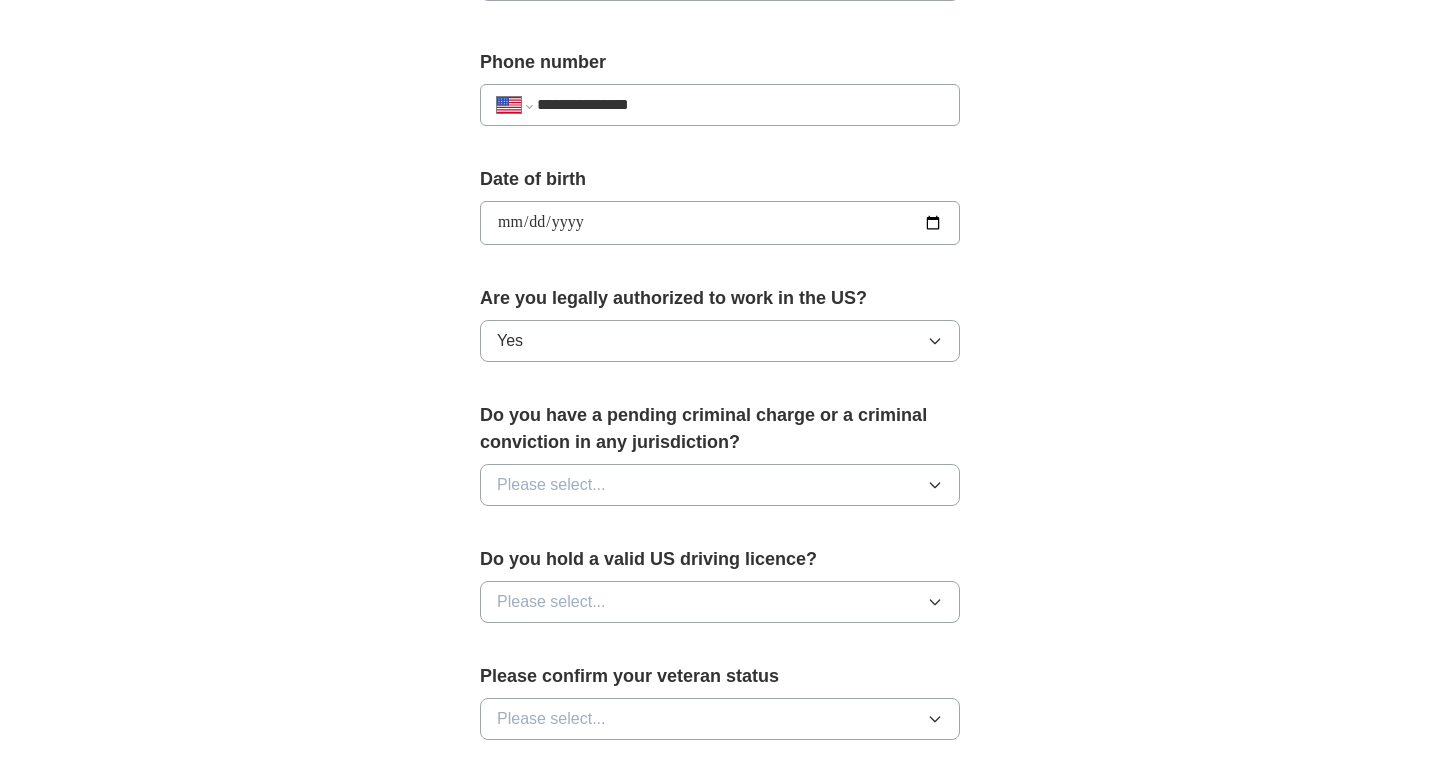 click on "Please select..." at bounding box center (720, 485) 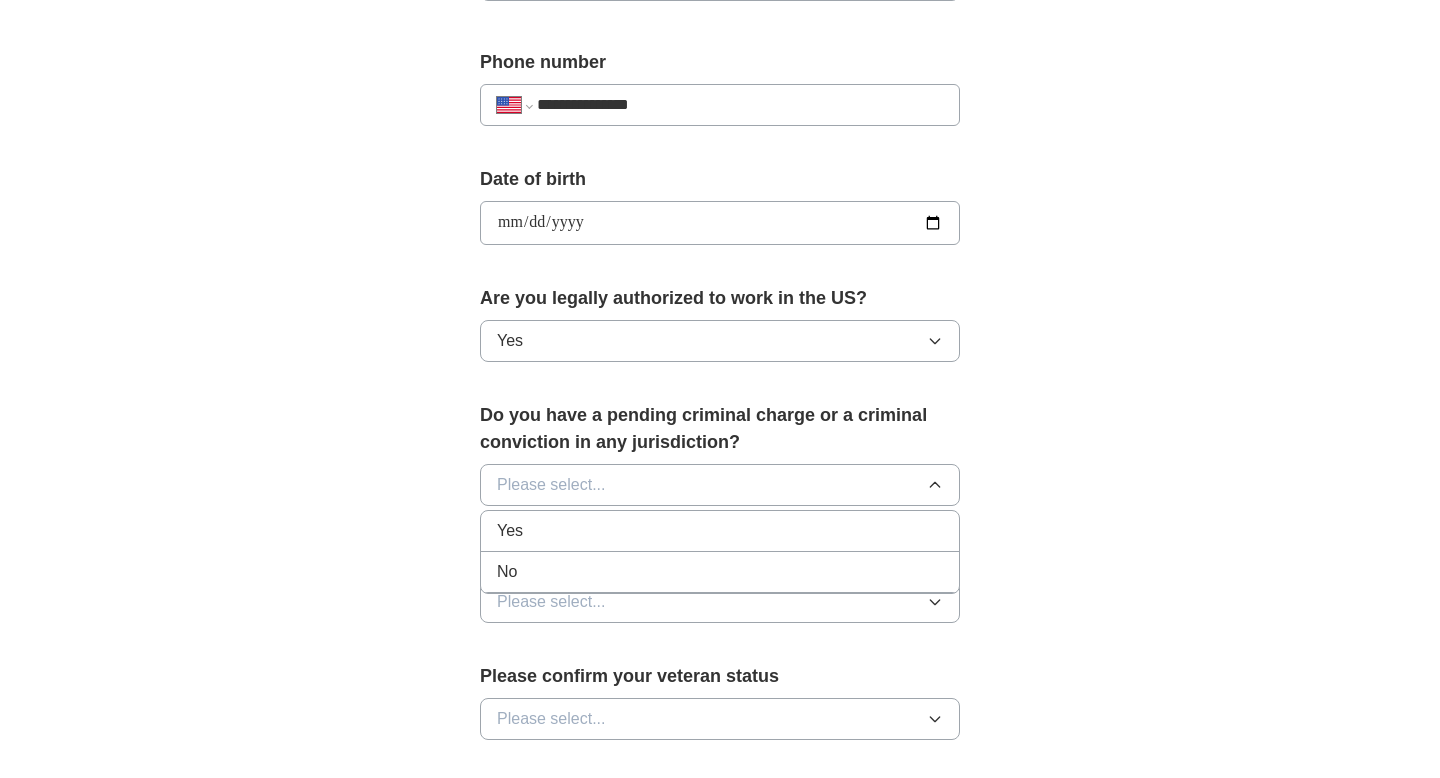click on "No" at bounding box center (720, 572) 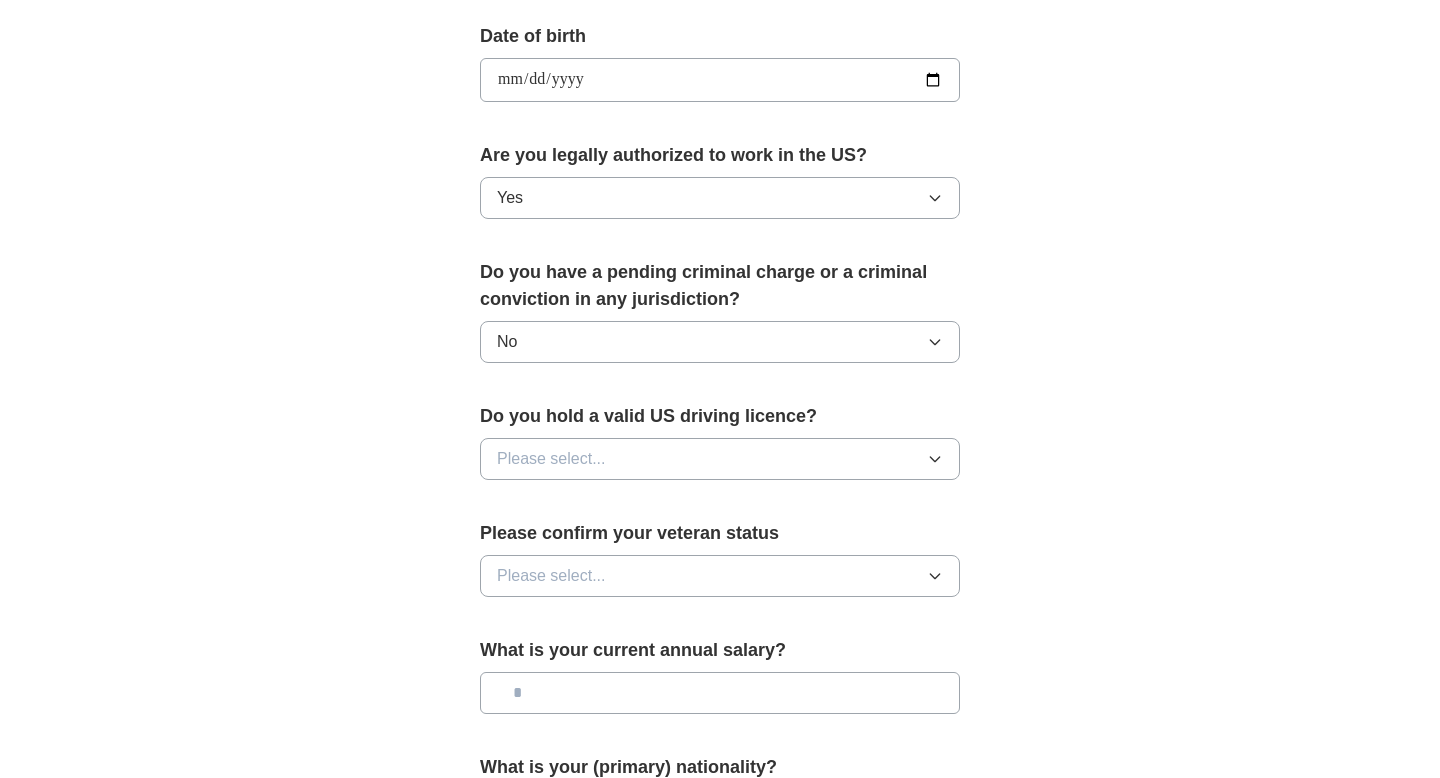 scroll, scrollTop: 905, scrollLeft: 0, axis: vertical 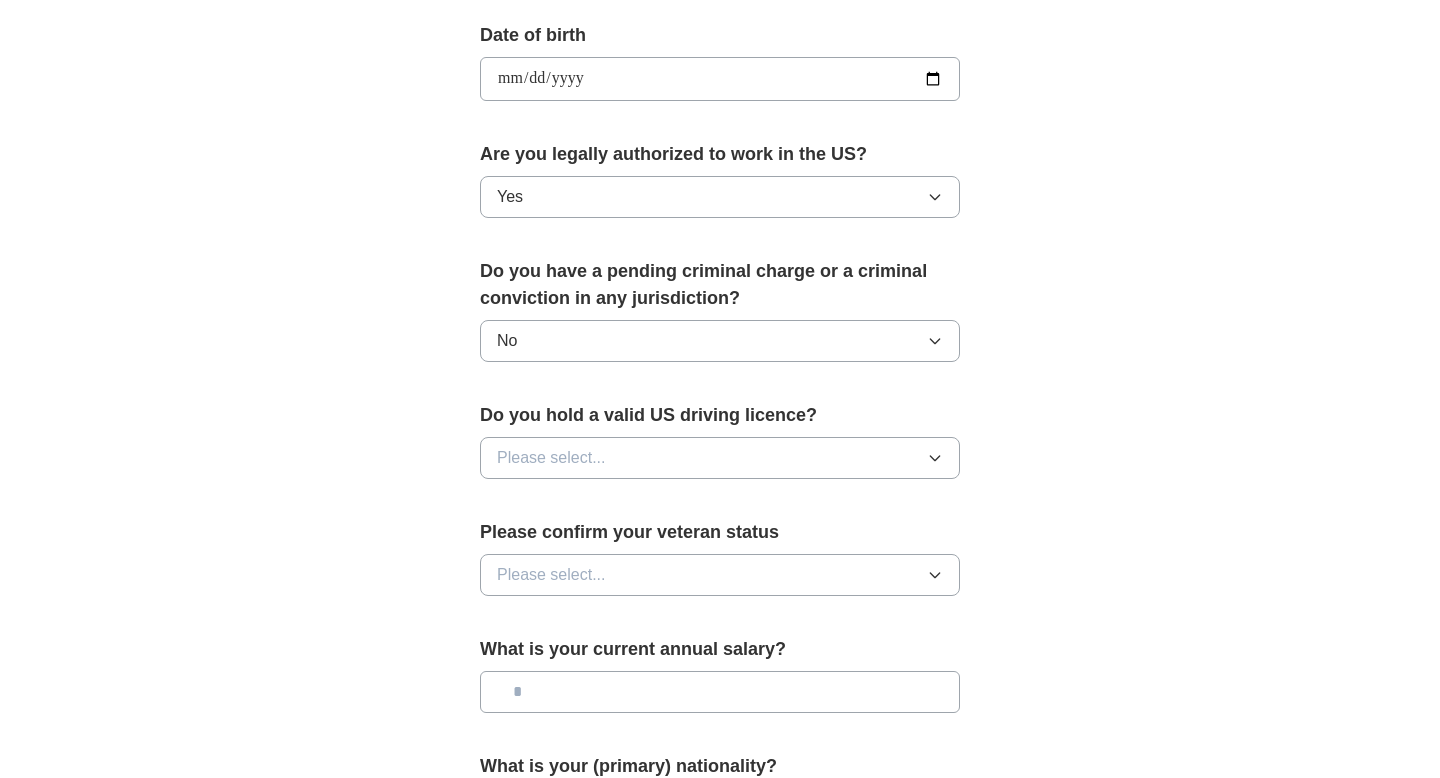 click on "Please select..." at bounding box center [720, 458] 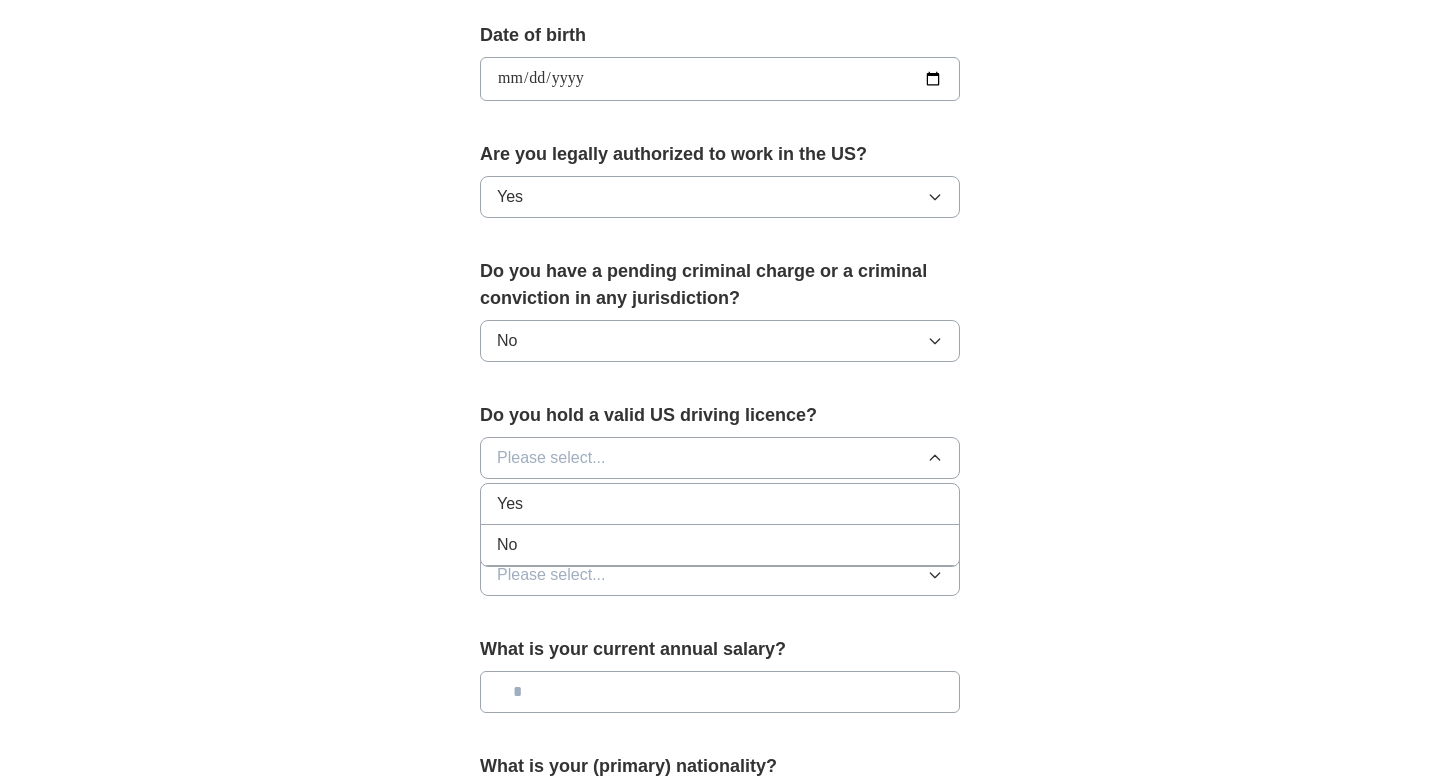 click on "Yes" at bounding box center (720, 504) 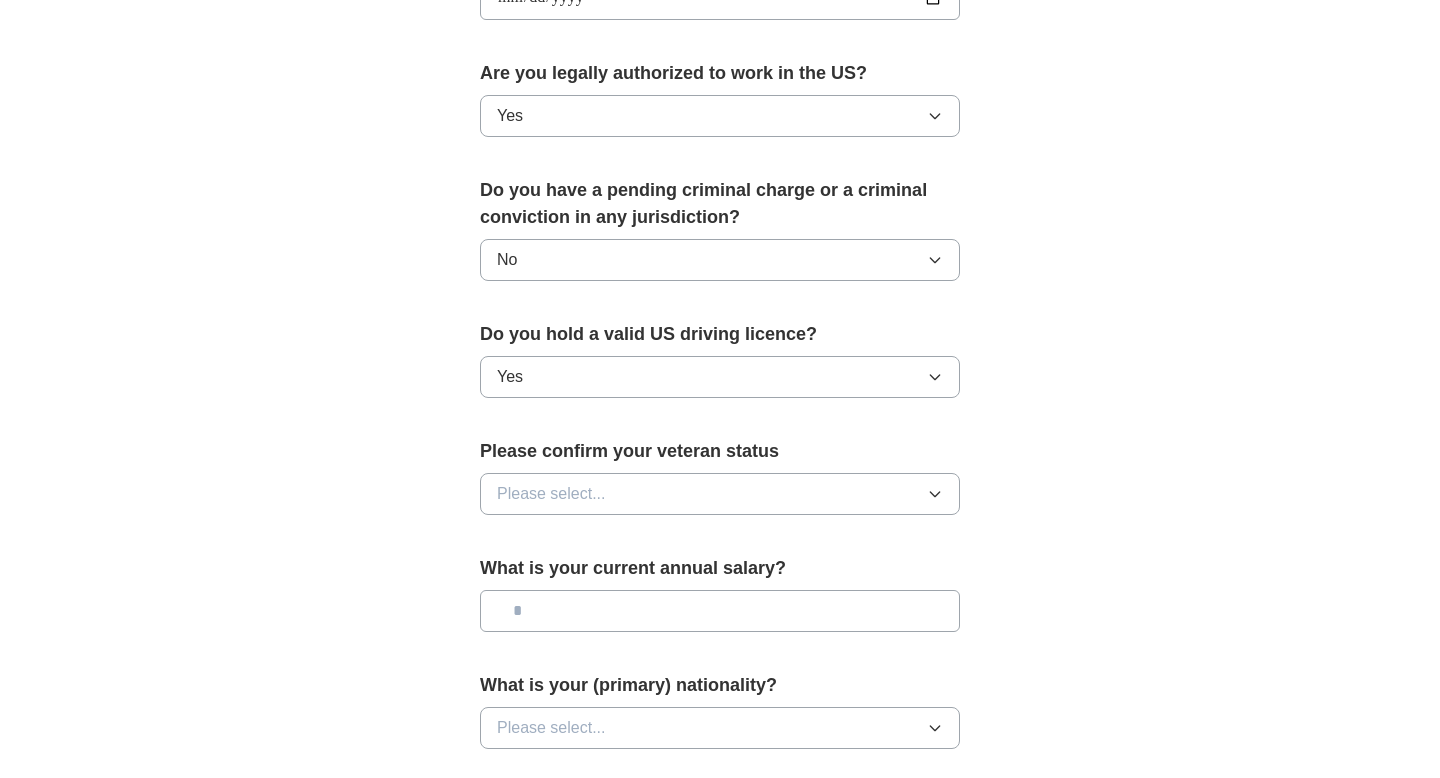 scroll, scrollTop: 996, scrollLeft: 0, axis: vertical 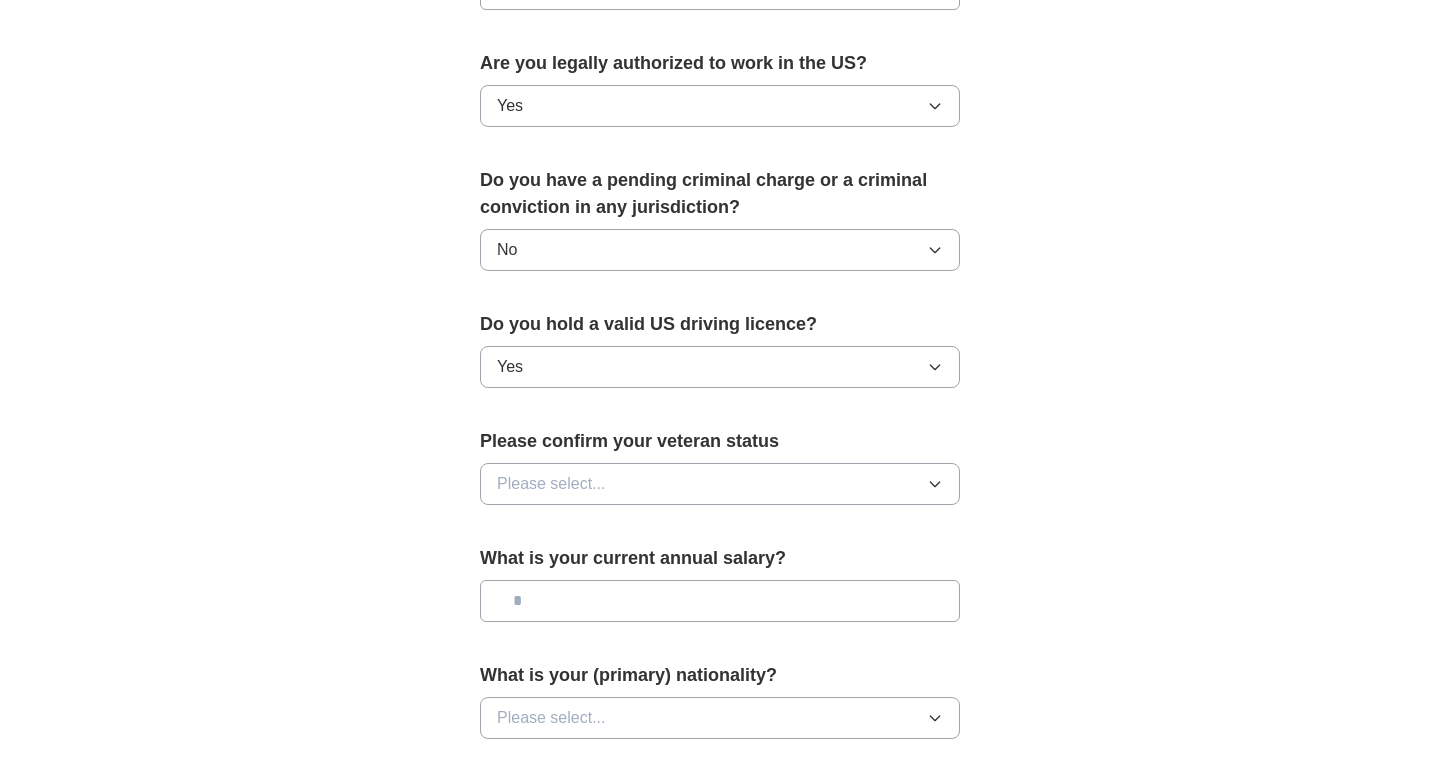 click on "Please select..." at bounding box center (720, 484) 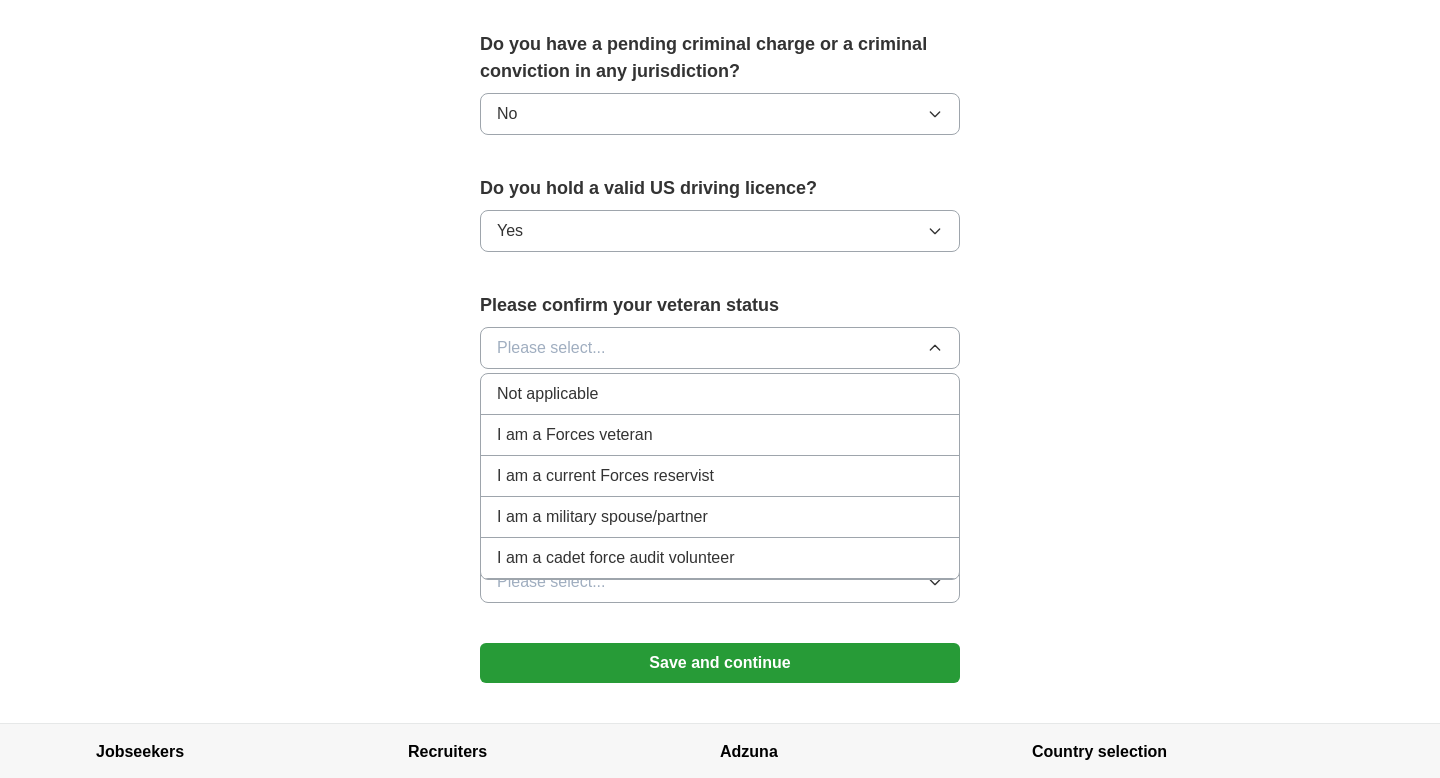 scroll, scrollTop: 1134, scrollLeft: 0, axis: vertical 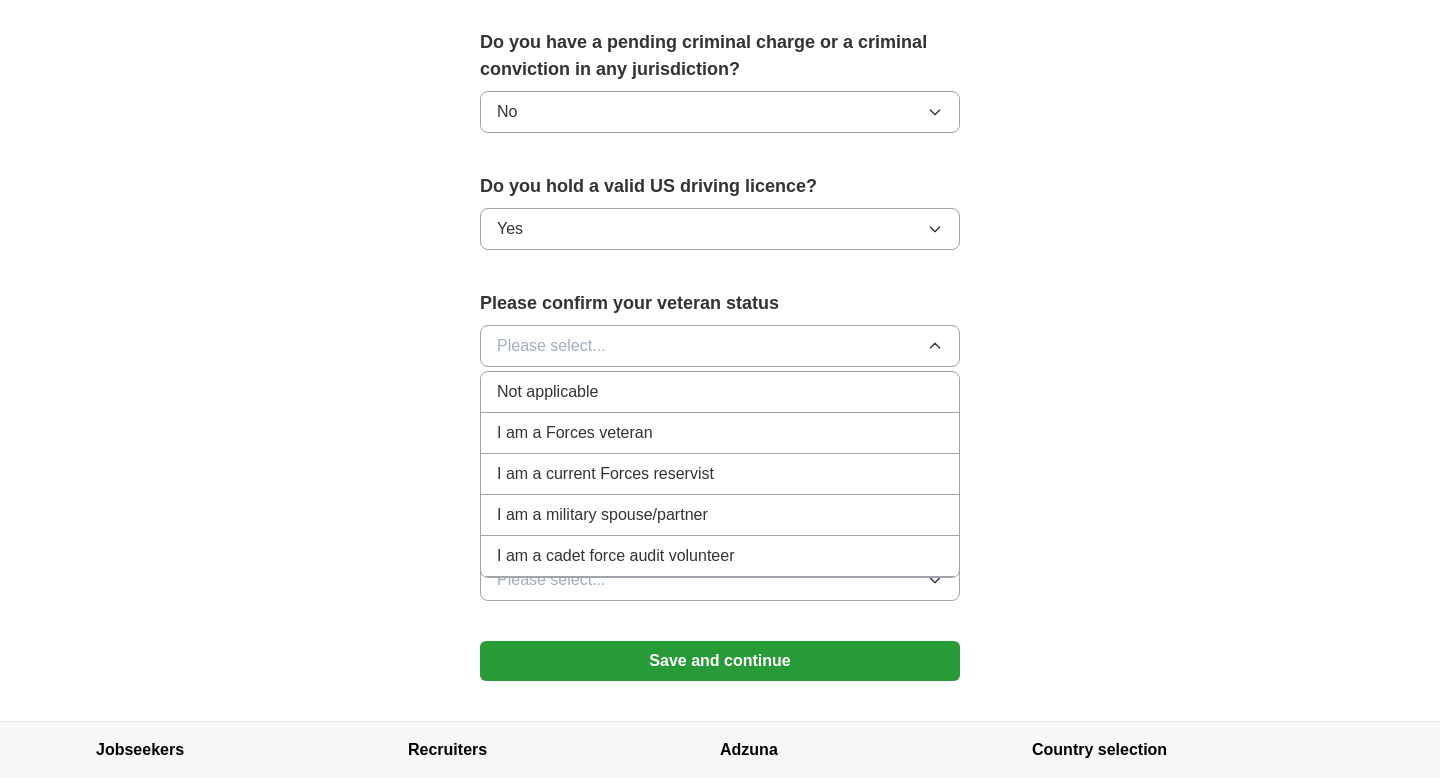 click on "Not applicable" at bounding box center (547, 392) 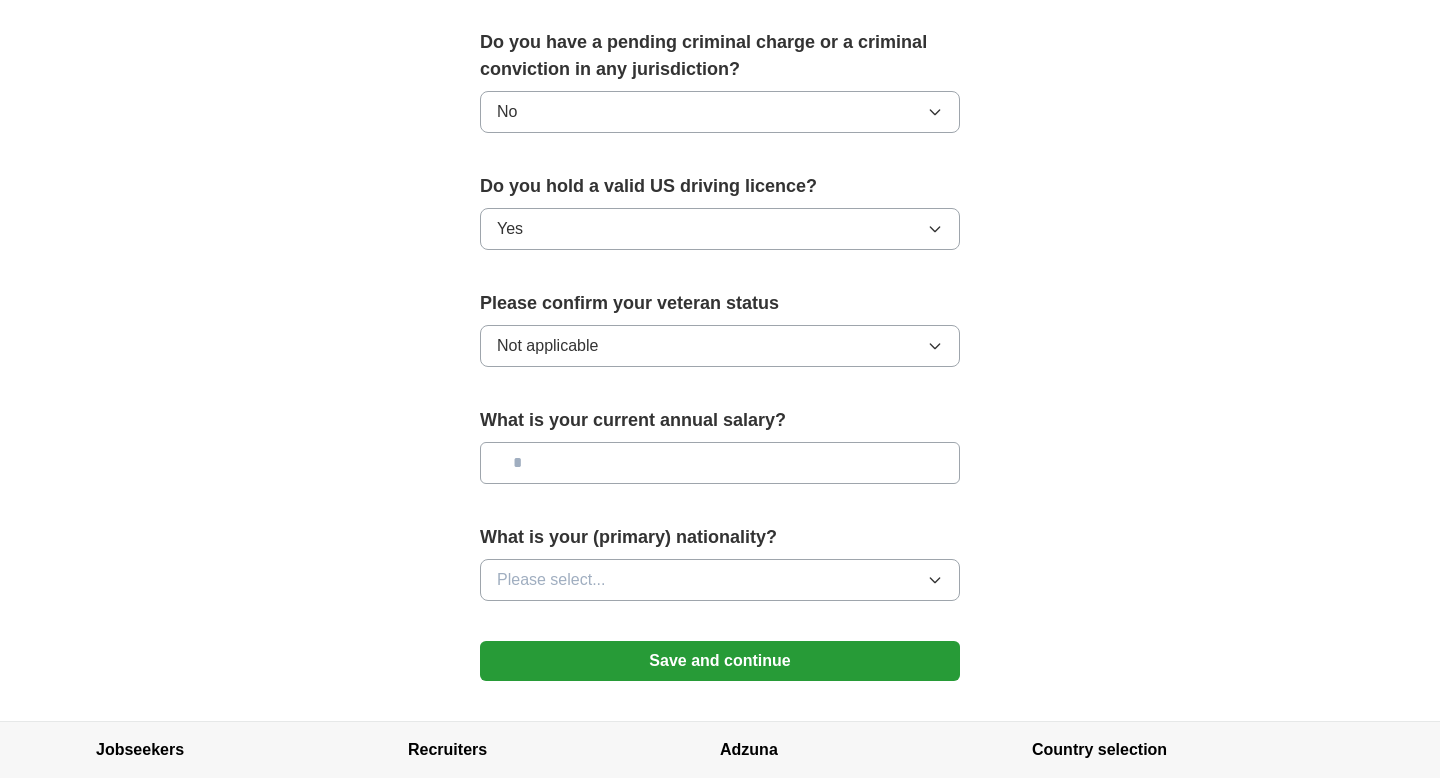 click at bounding box center [720, 463] 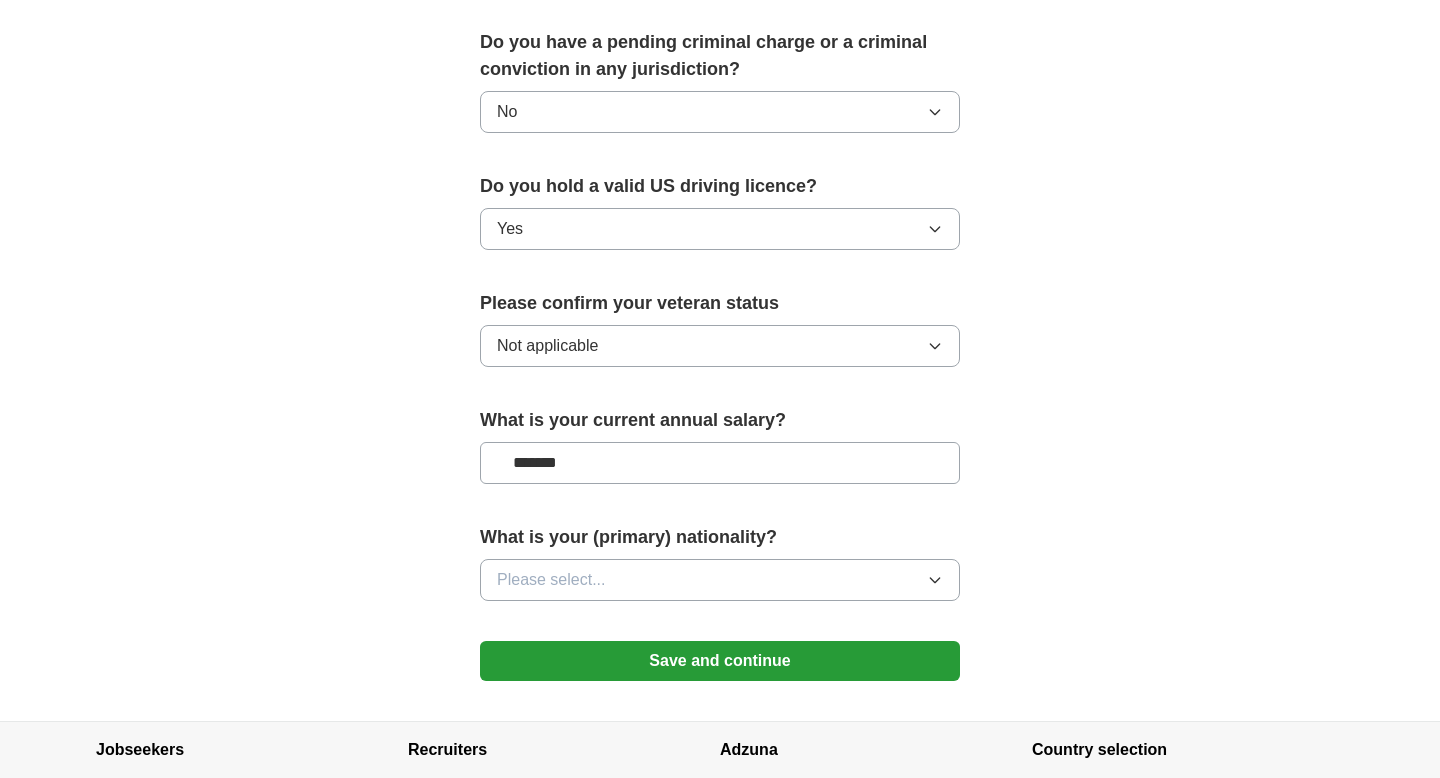 type on "*******" 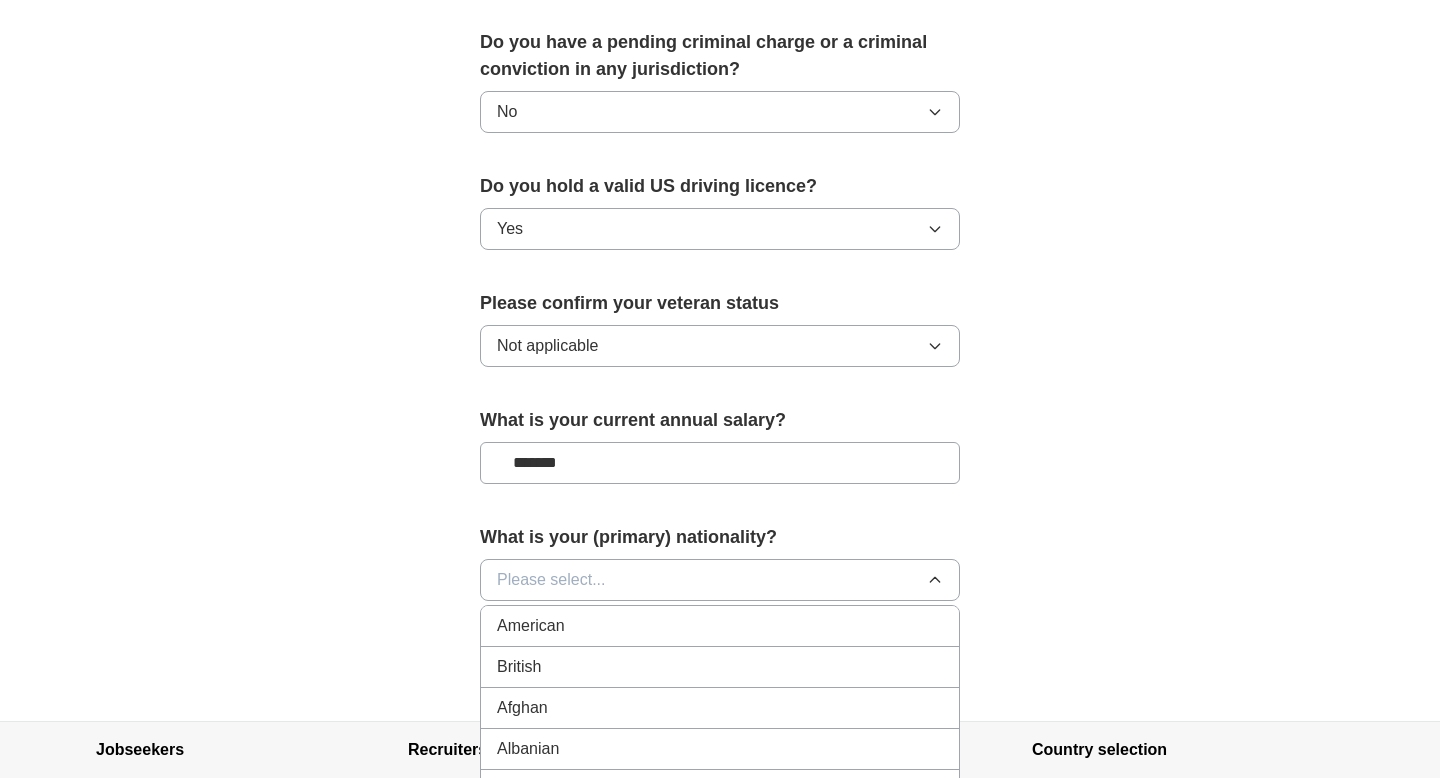 click on "American" at bounding box center [720, 626] 